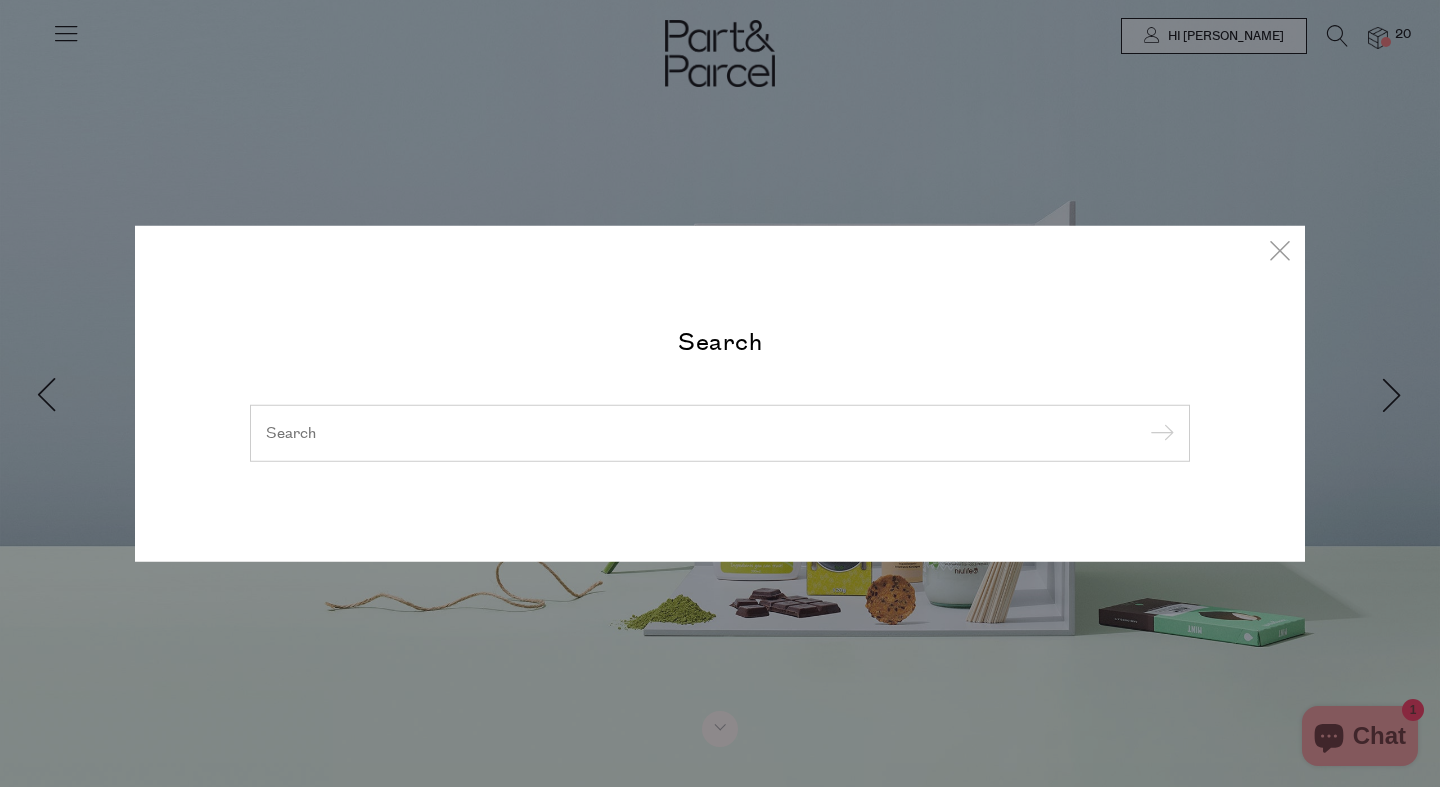 scroll, scrollTop: 0, scrollLeft: 0, axis: both 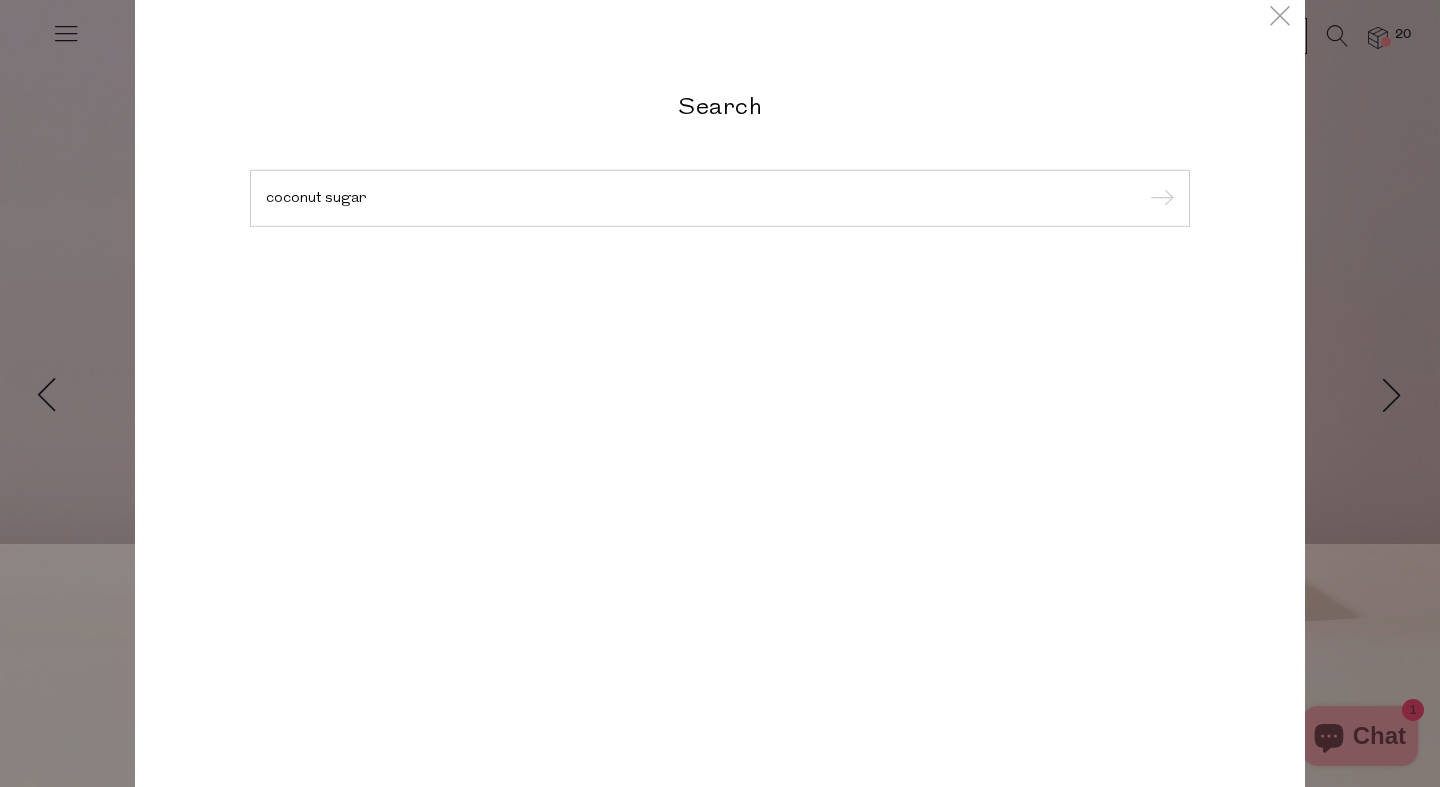 type on "coconut sugar" 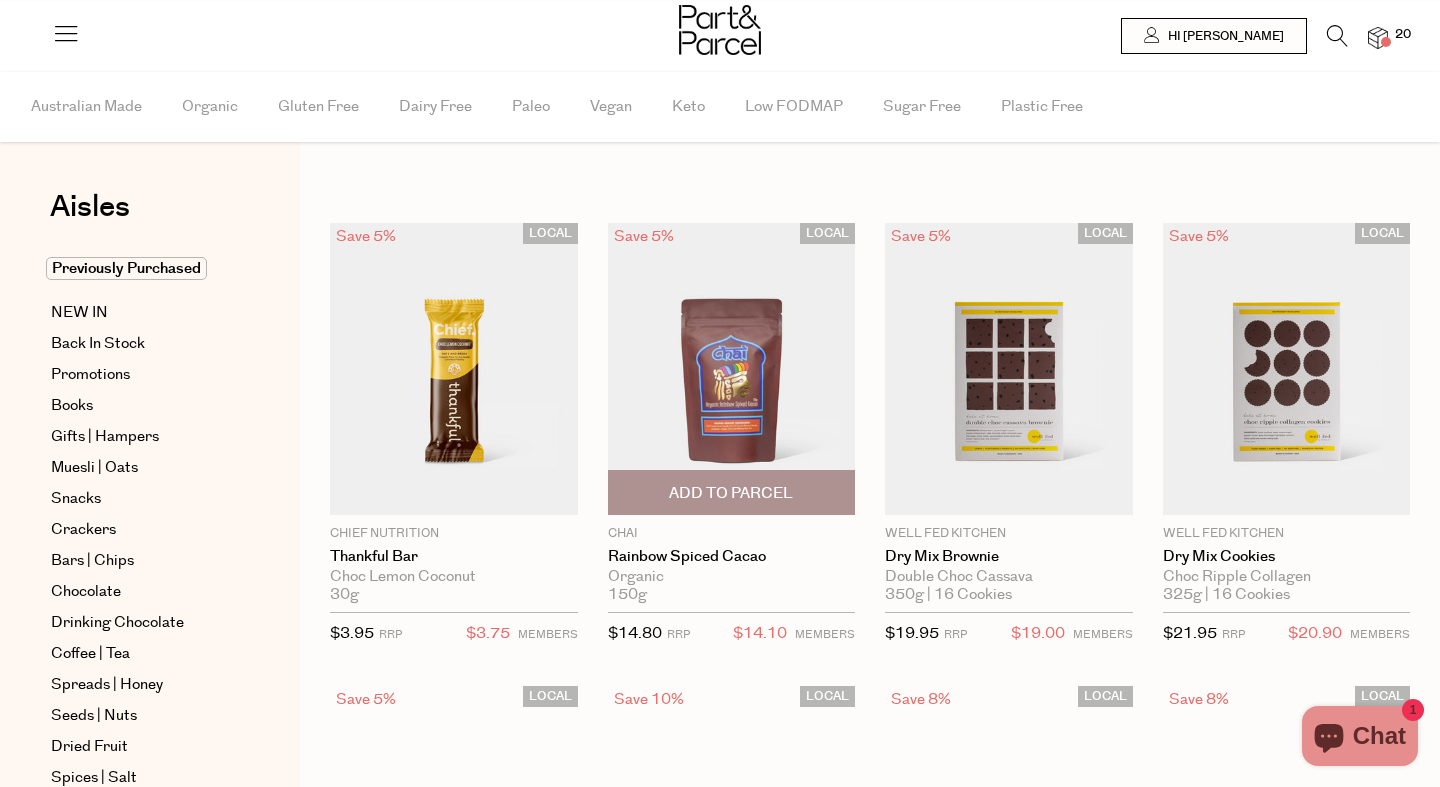 scroll, scrollTop: 0, scrollLeft: 0, axis: both 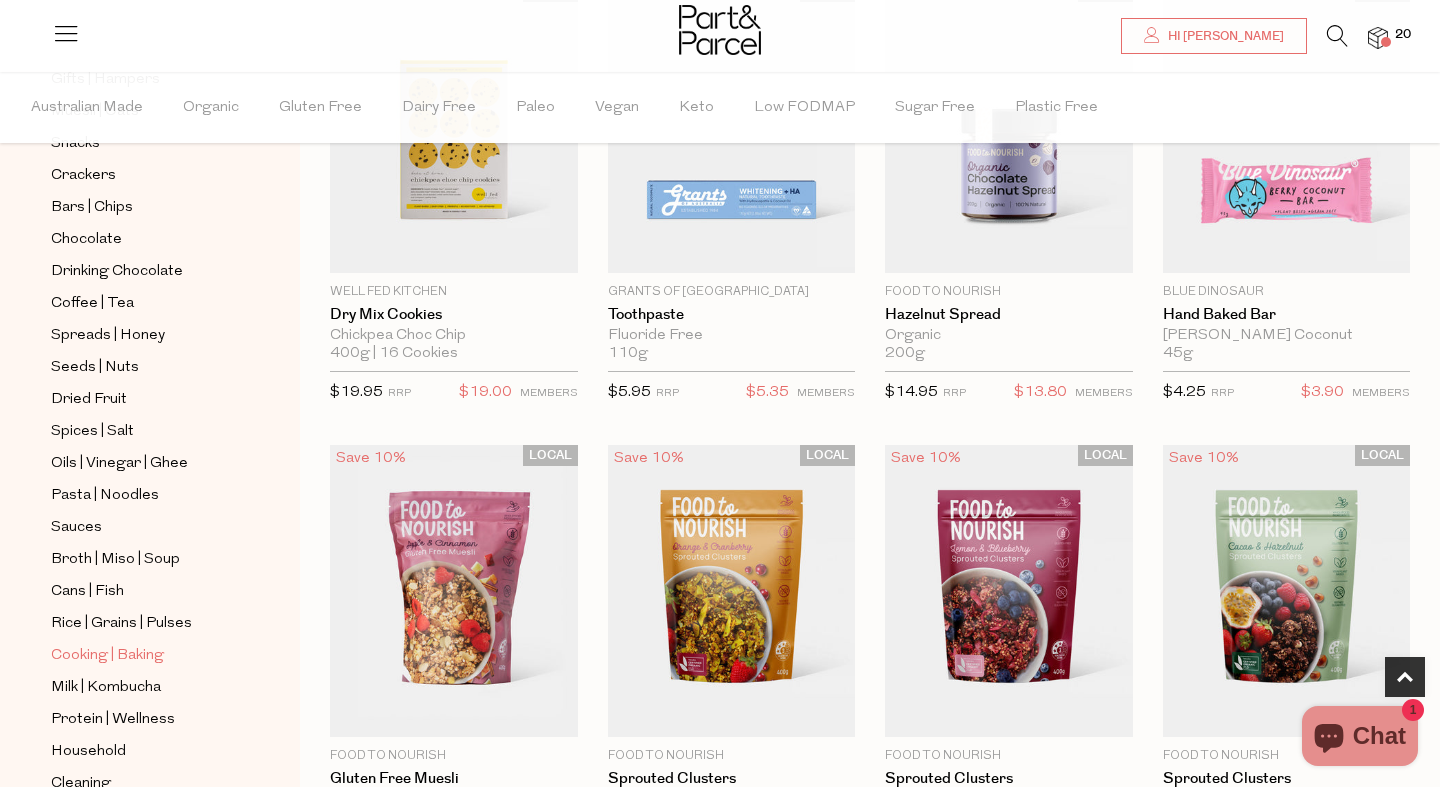 click on "Cooking | Baking" at bounding box center [107, 656] 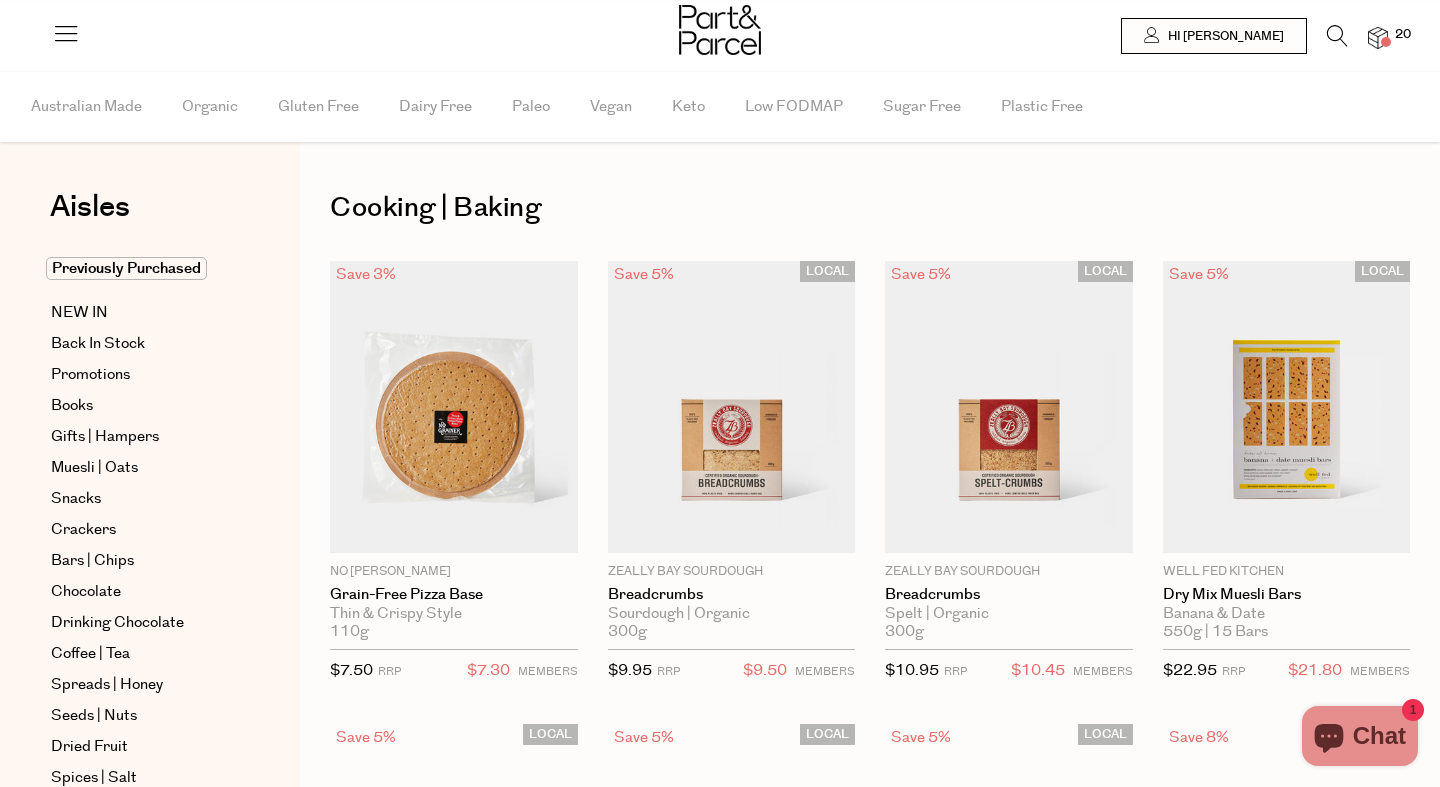 scroll, scrollTop: 0, scrollLeft: 0, axis: both 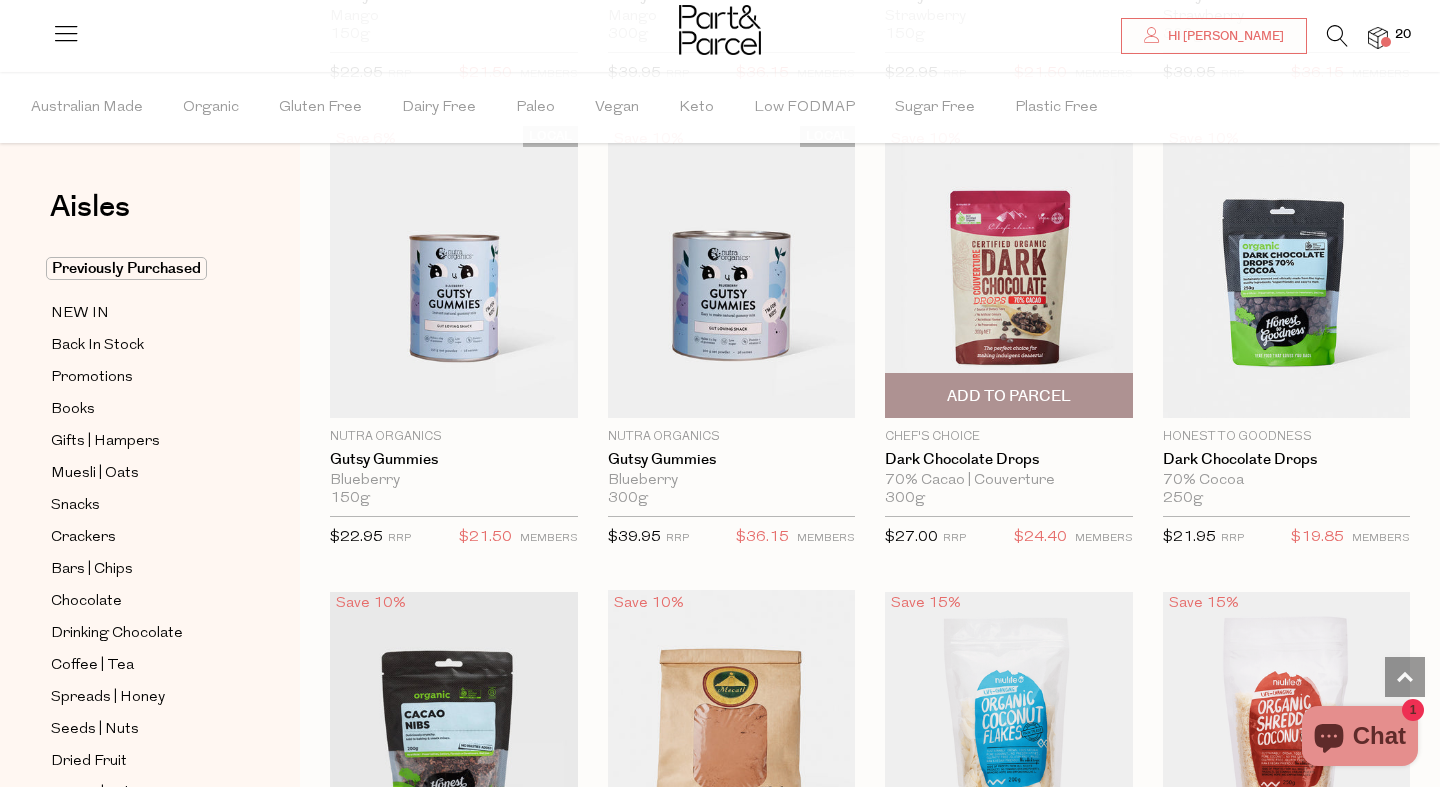 click at bounding box center (1009, 272) 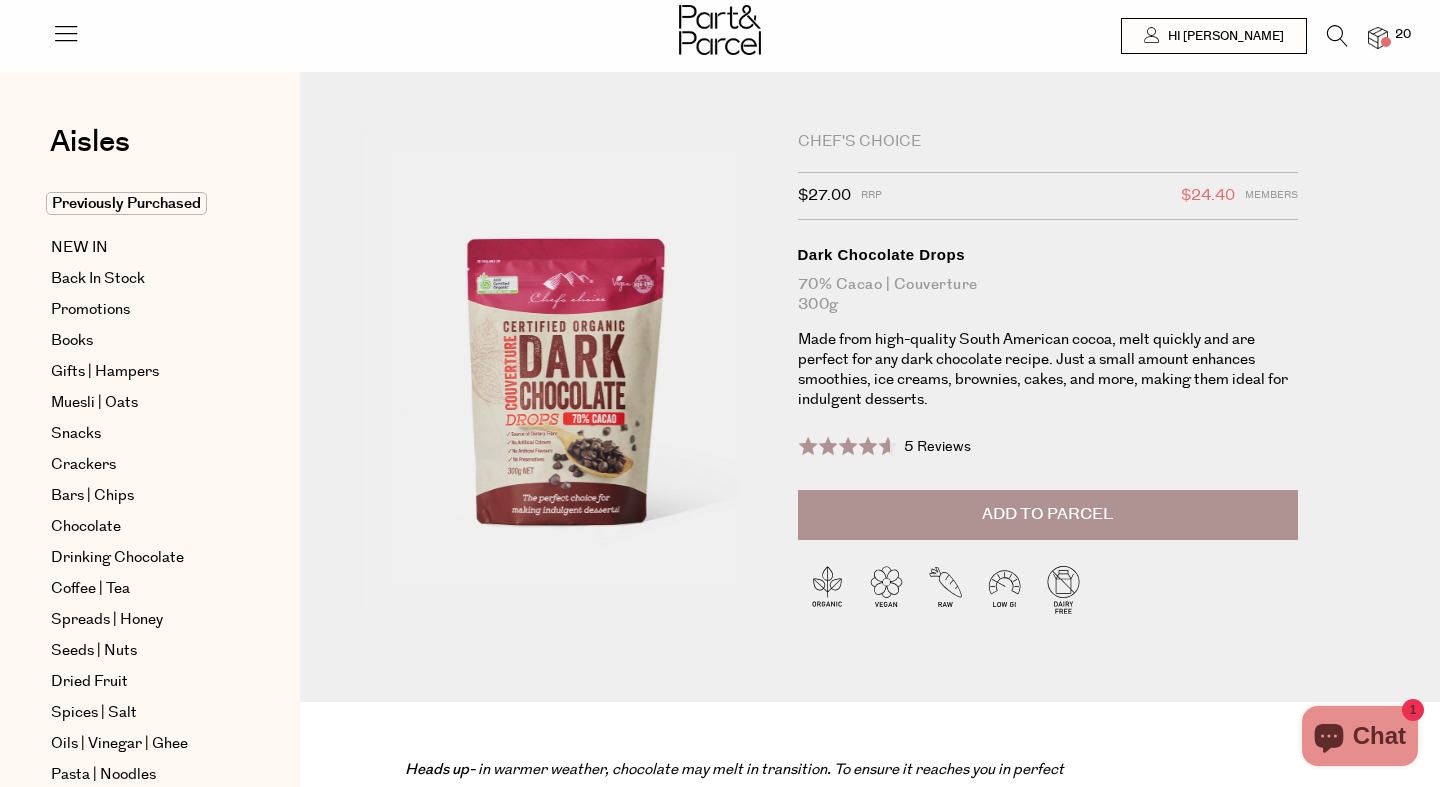 scroll, scrollTop: 0, scrollLeft: 0, axis: both 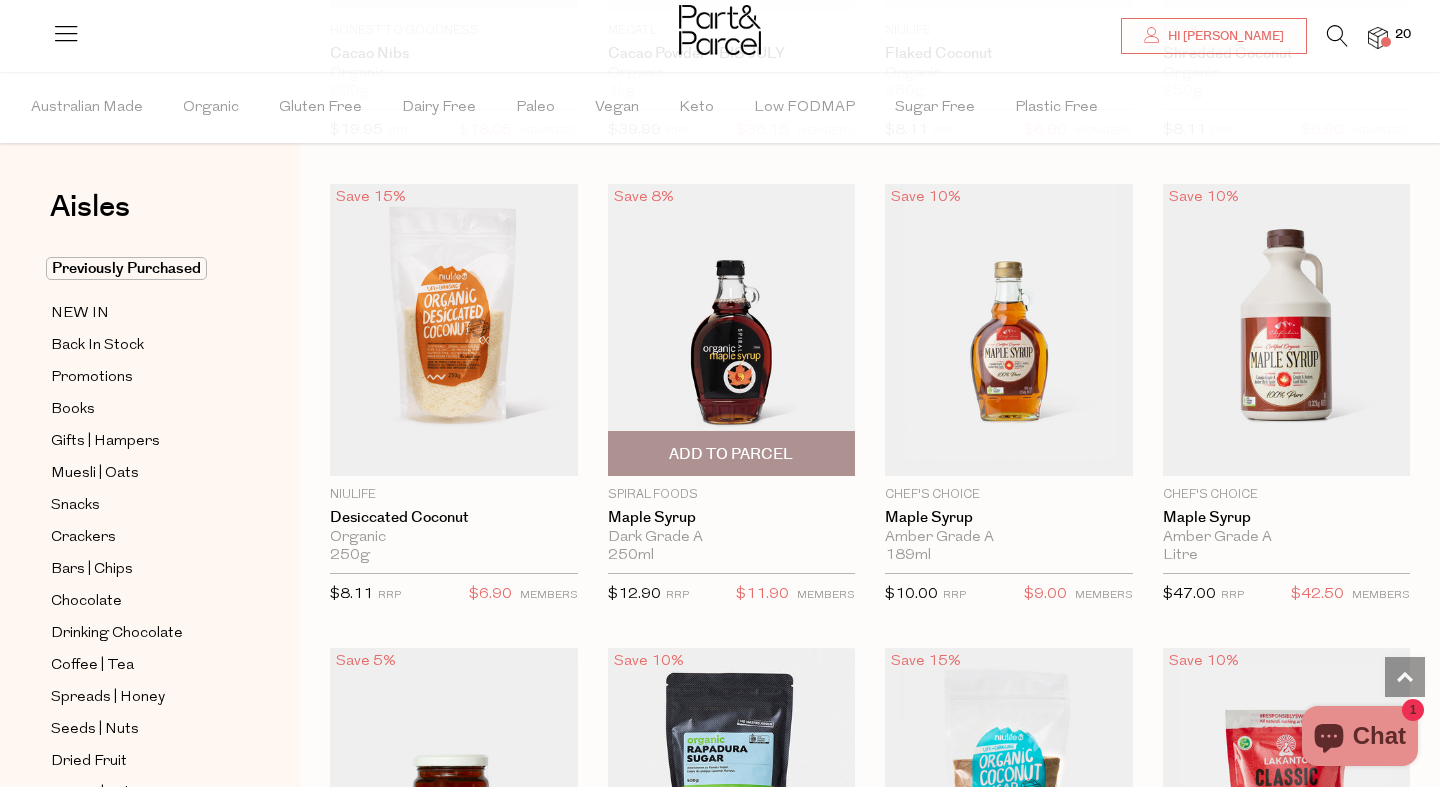 click on "Add To Parcel" at bounding box center [731, 454] 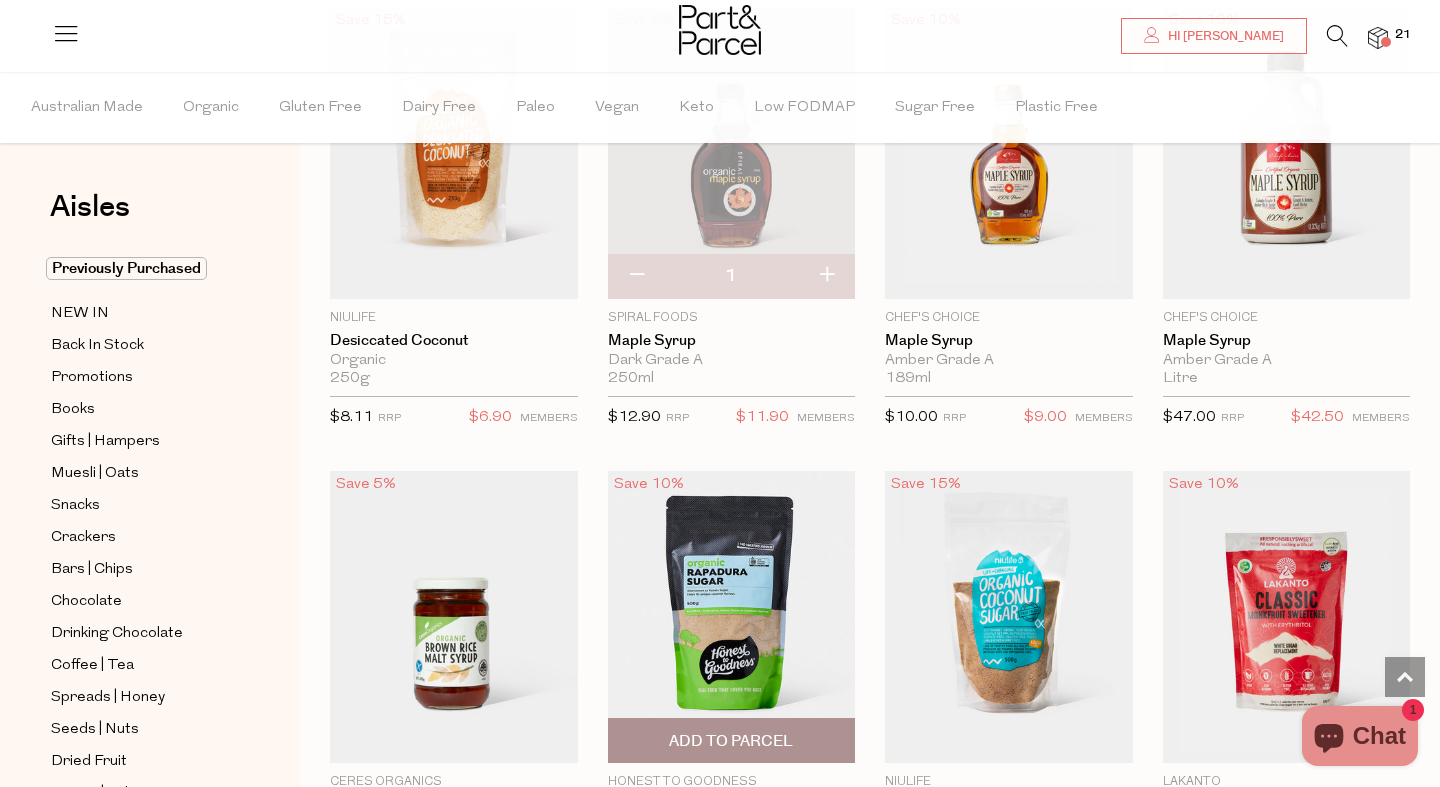 scroll, scrollTop: 3513, scrollLeft: 0, axis: vertical 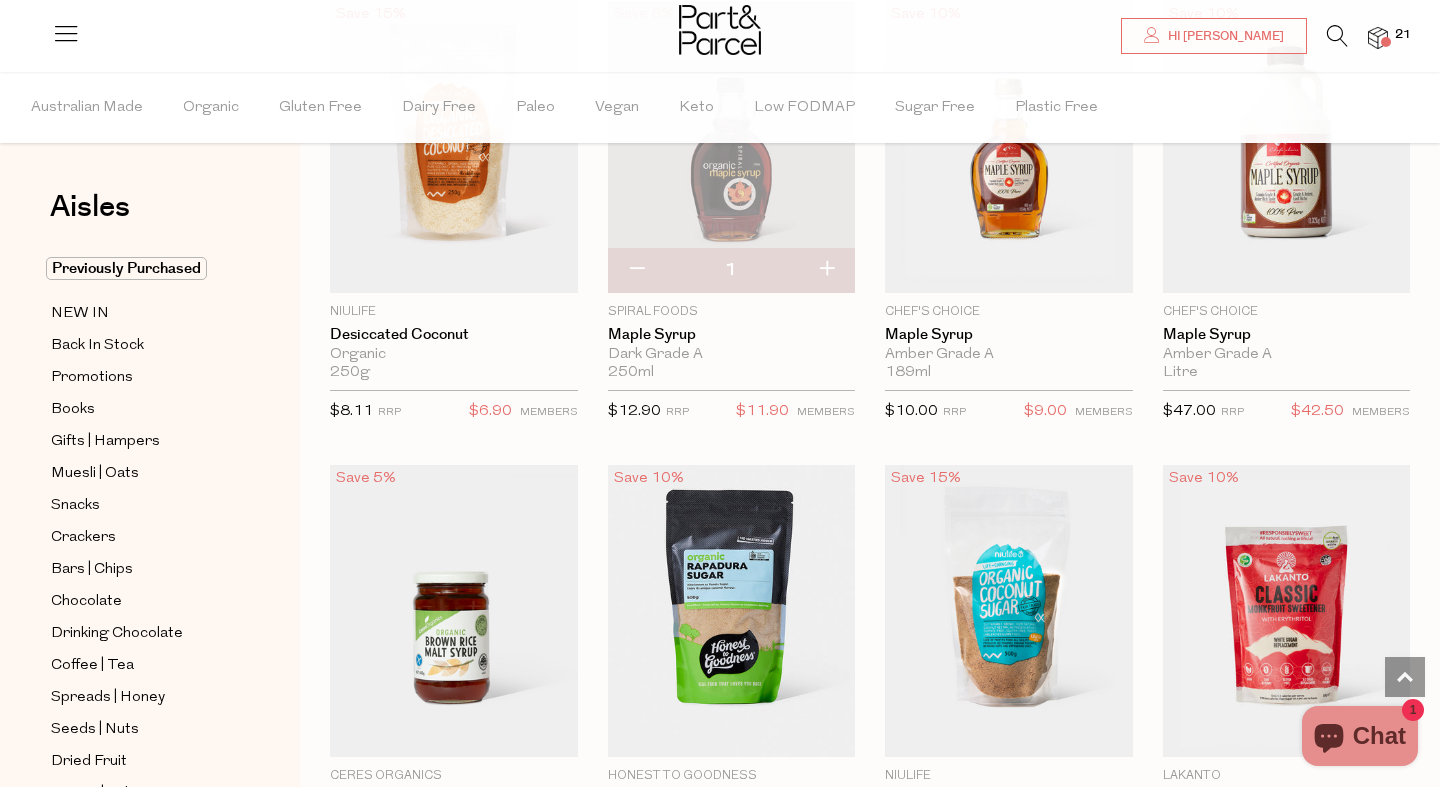 click at bounding box center [826, 270] 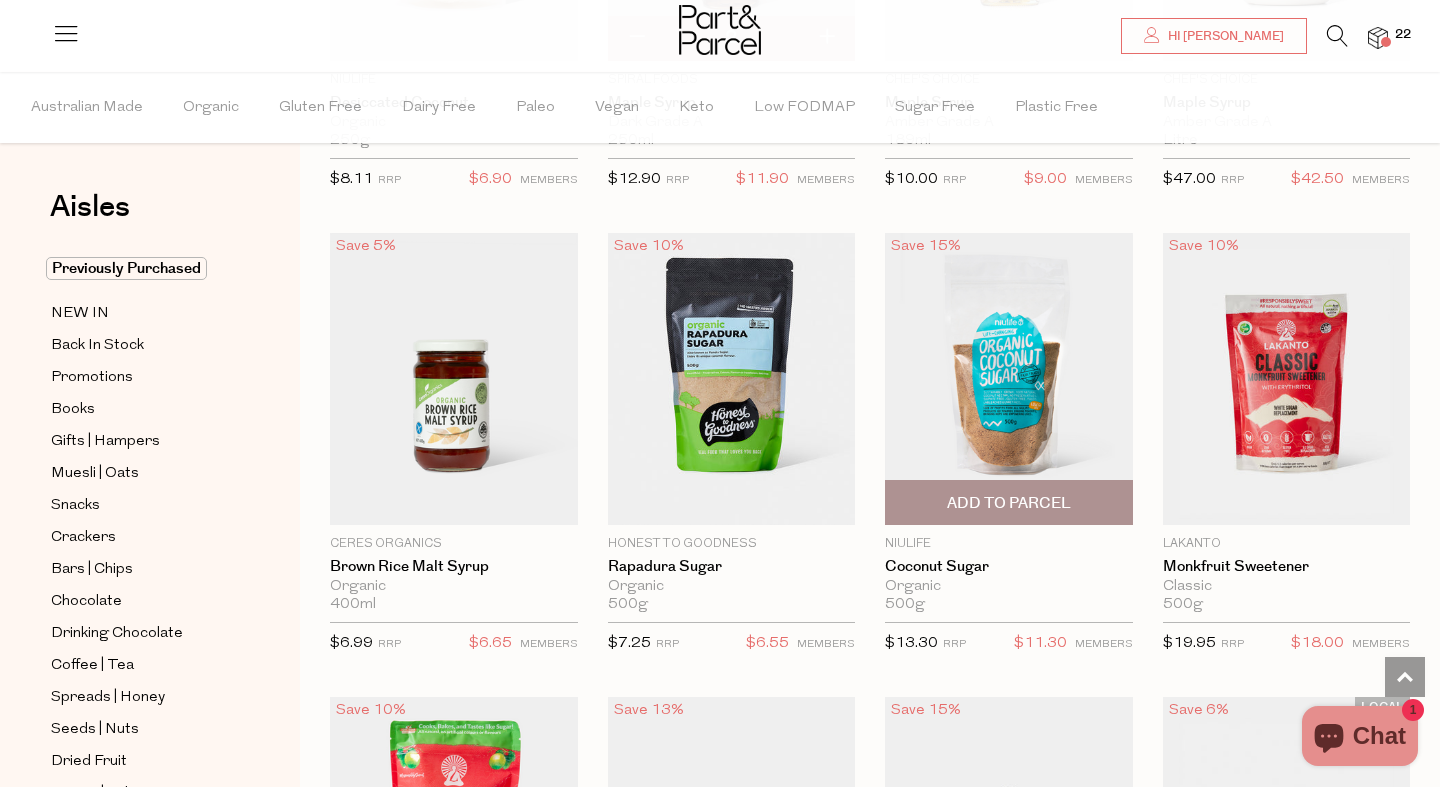 scroll, scrollTop: 3796, scrollLeft: 0, axis: vertical 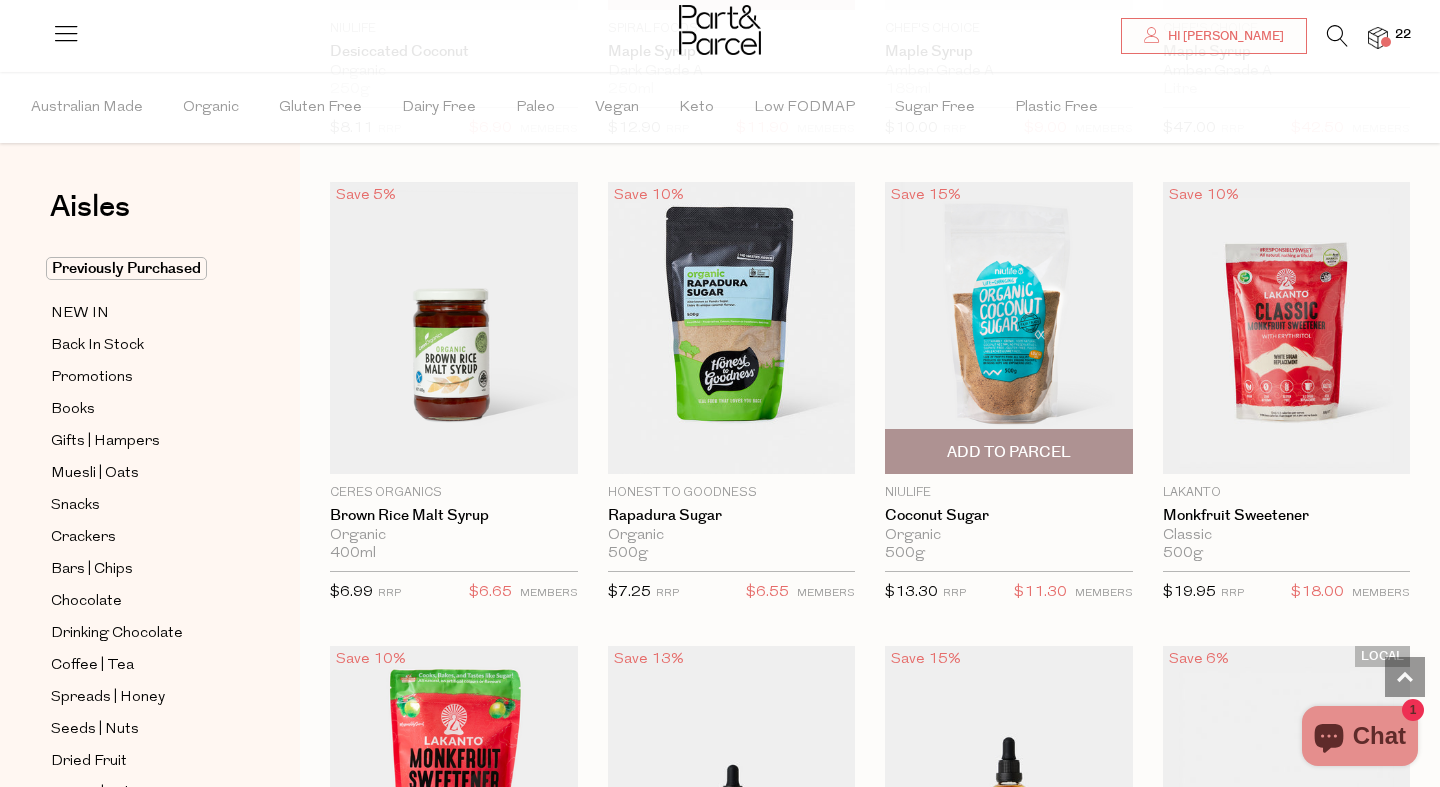click on "Add To Parcel" at bounding box center (1009, 452) 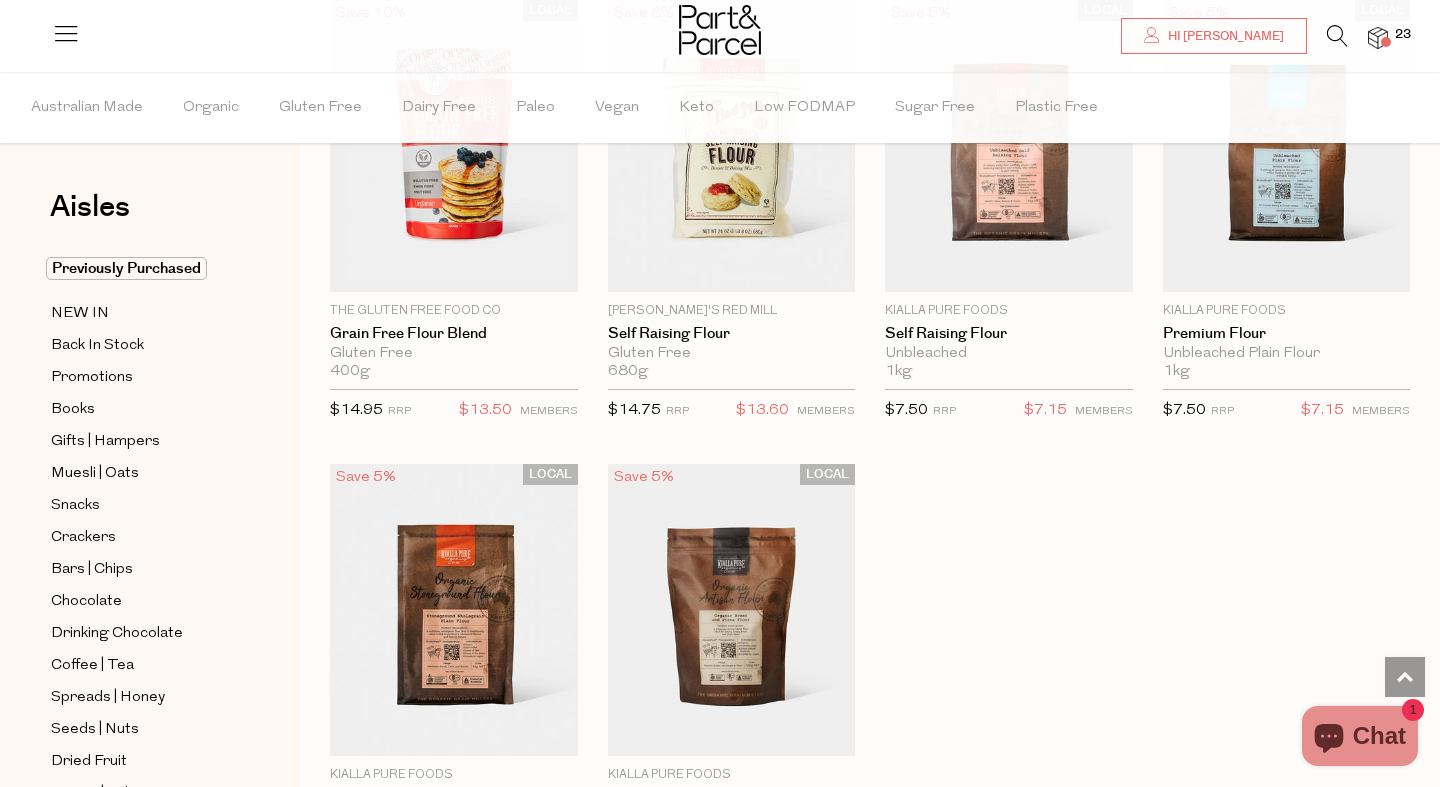 scroll, scrollTop: 5469, scrollLeft: 0, axis: vertical 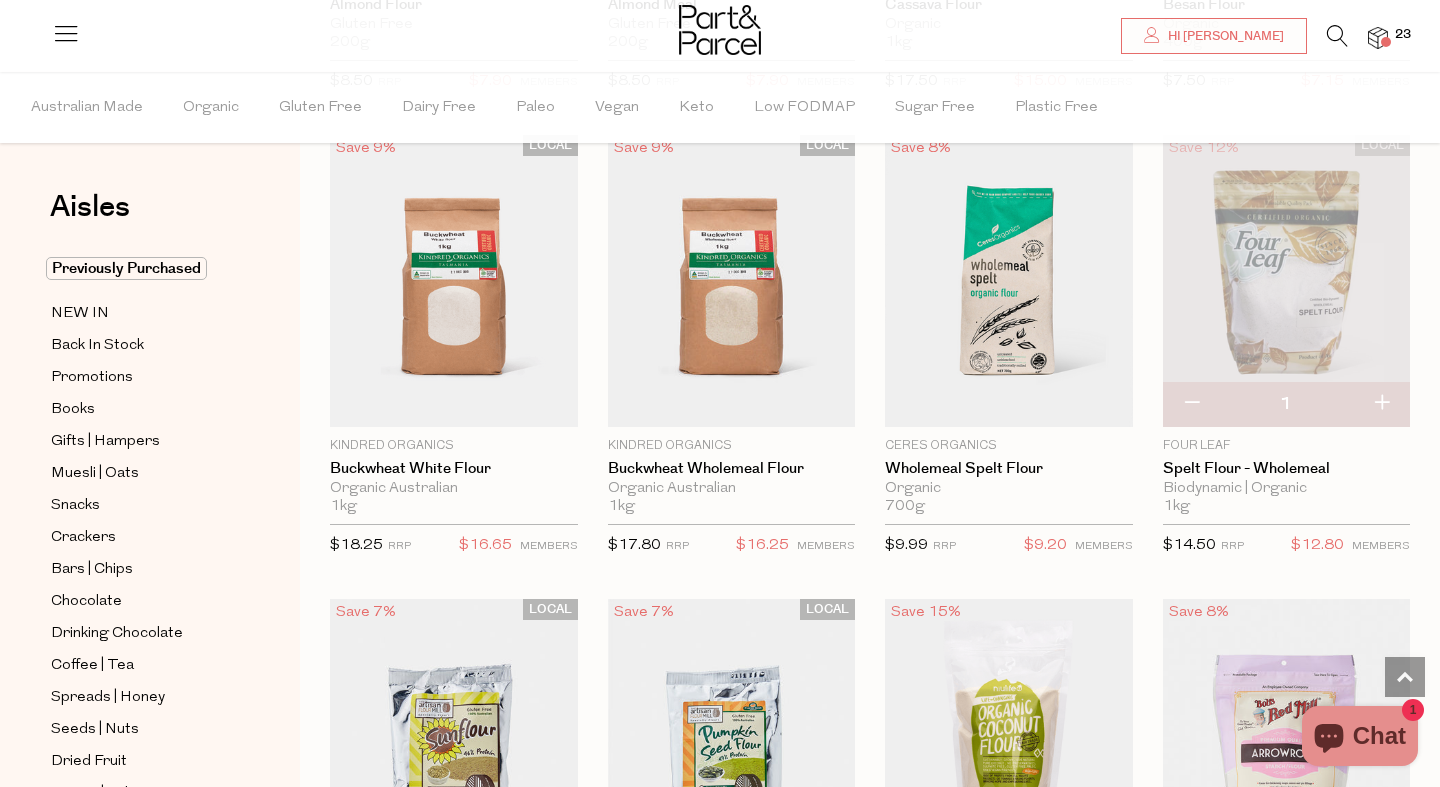 click at bounding box center [1191, 404] 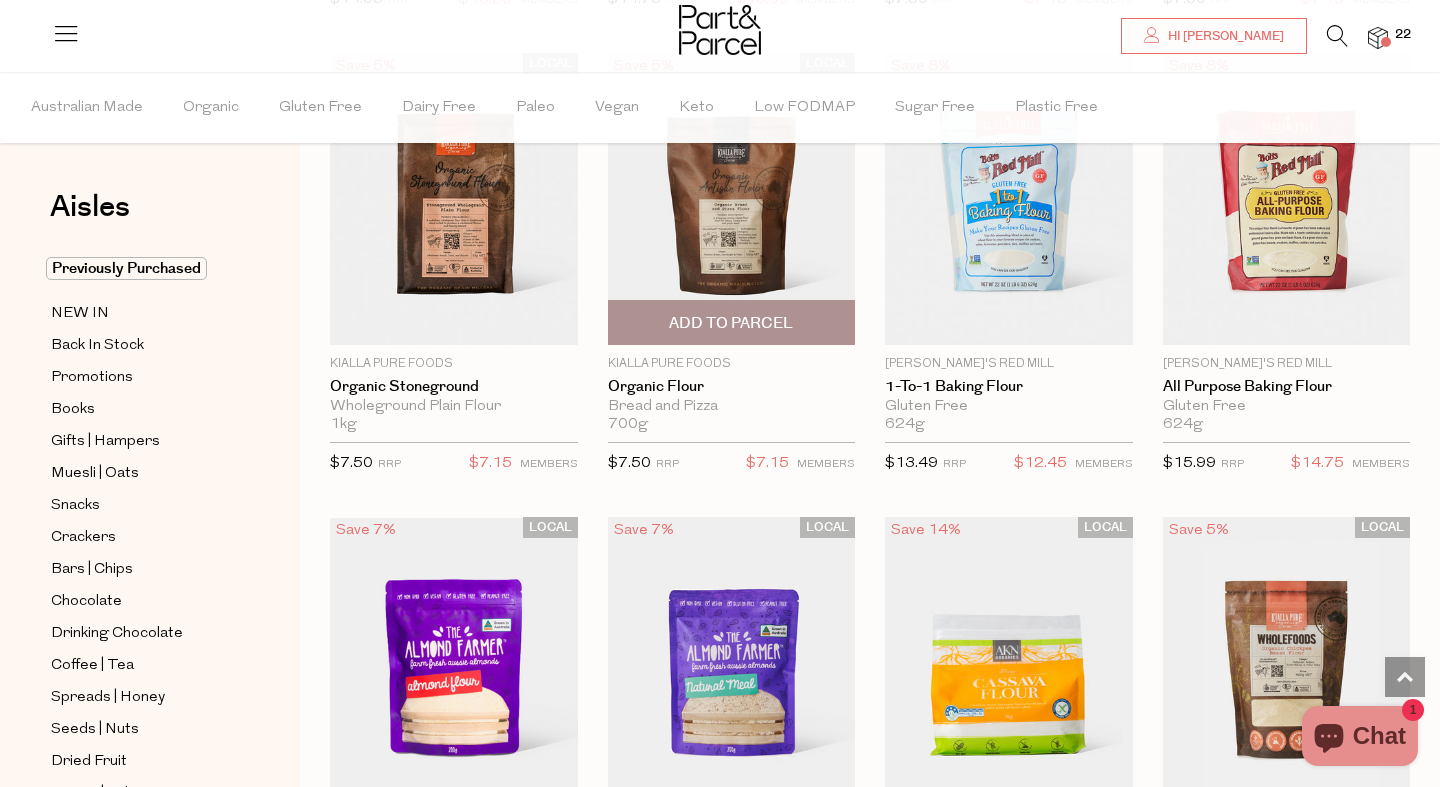 scroll, scrollTop: 6047, scrollLeft: 0, axis: vertical 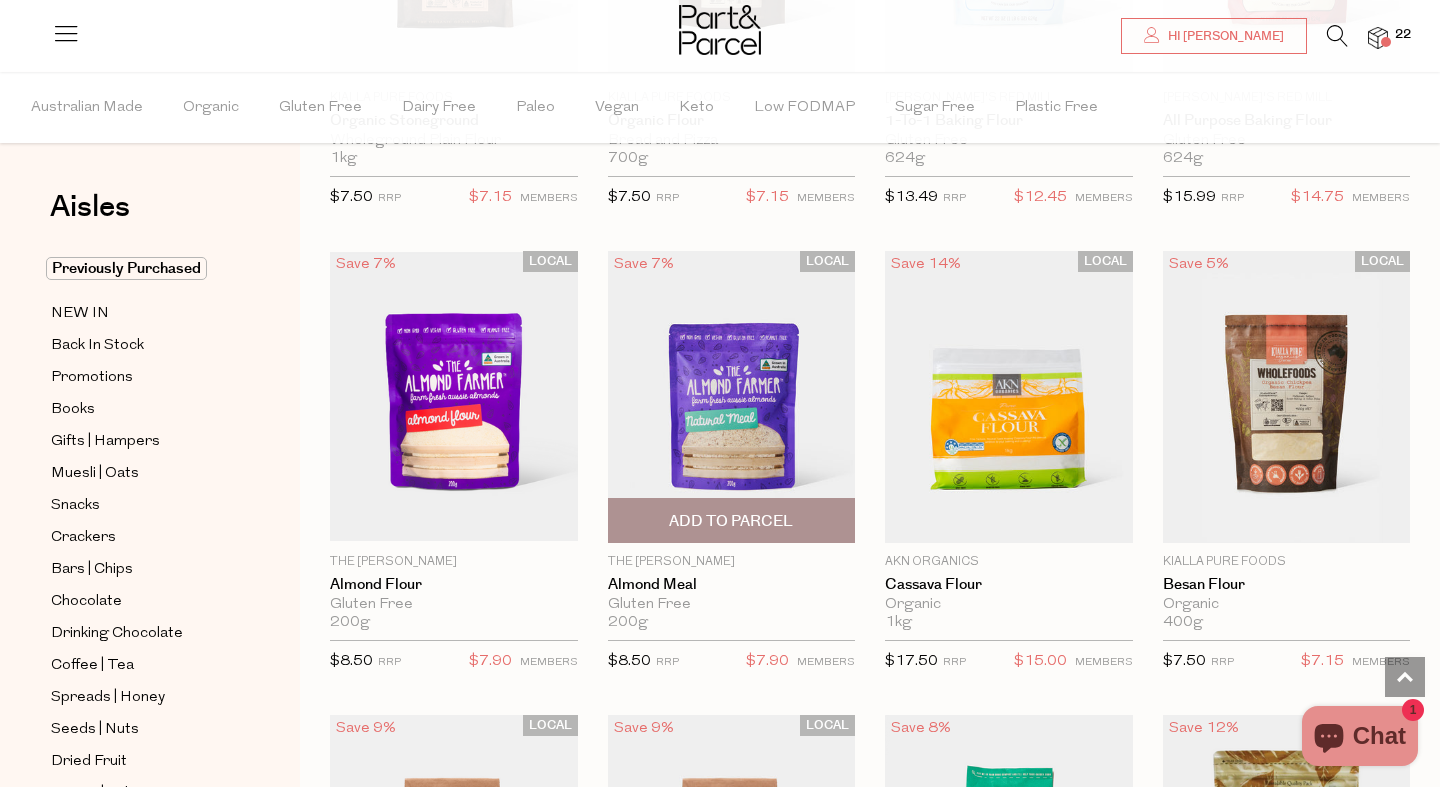 click on "Add To Parcel" at bounding box center (731, 521) 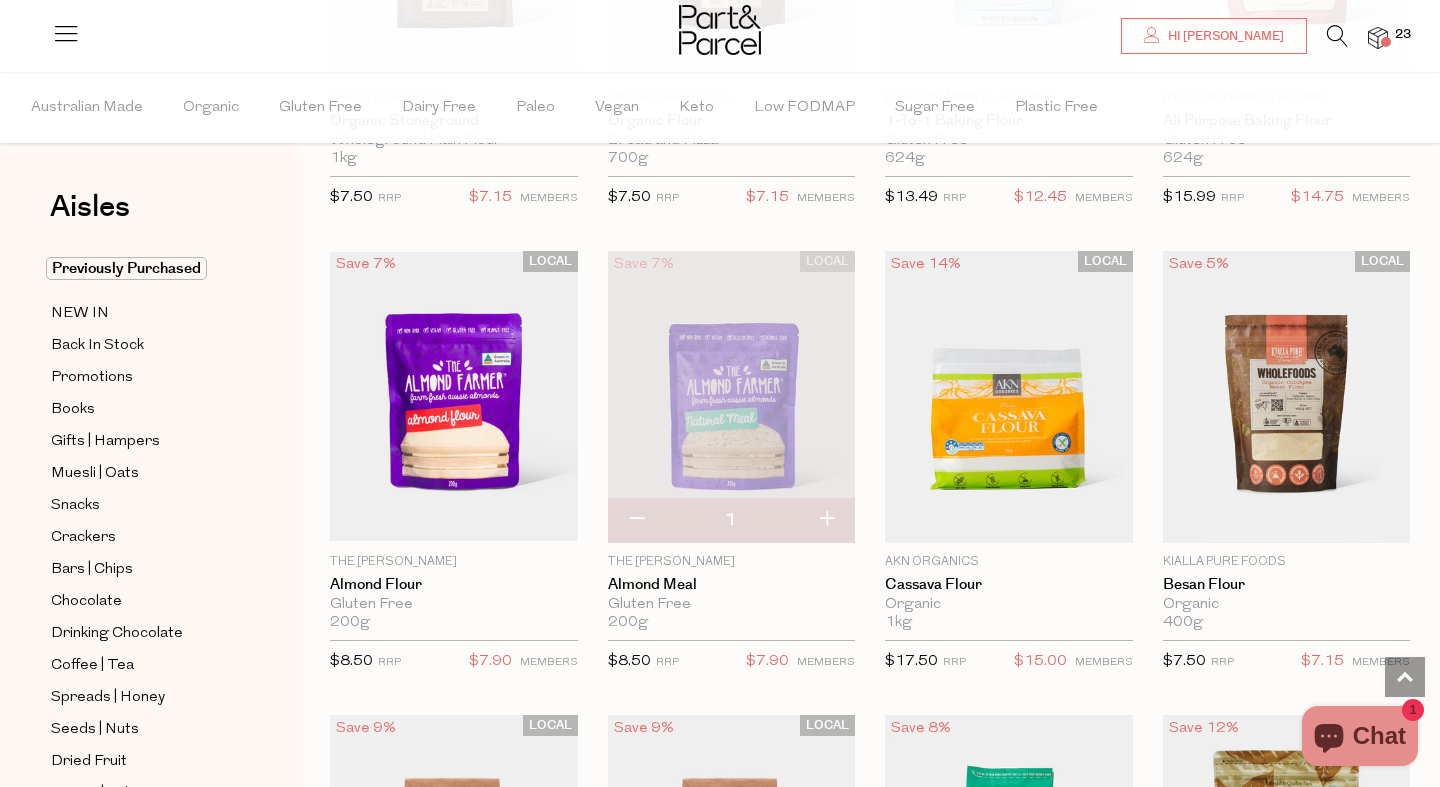 click at bounding box center [826, 520] 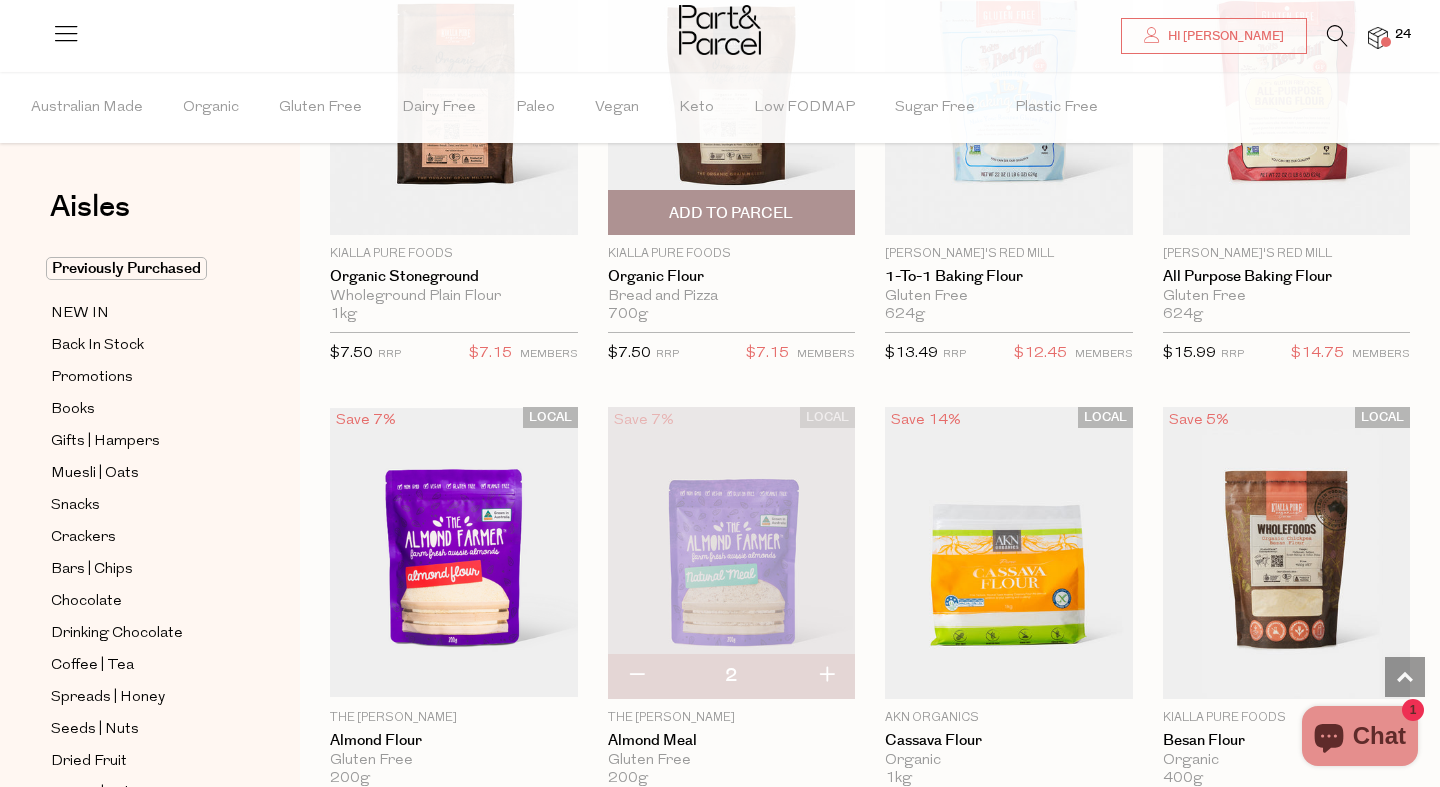 scroll, scrollTop: 5892, scrollLeft: 0, axis: vertical 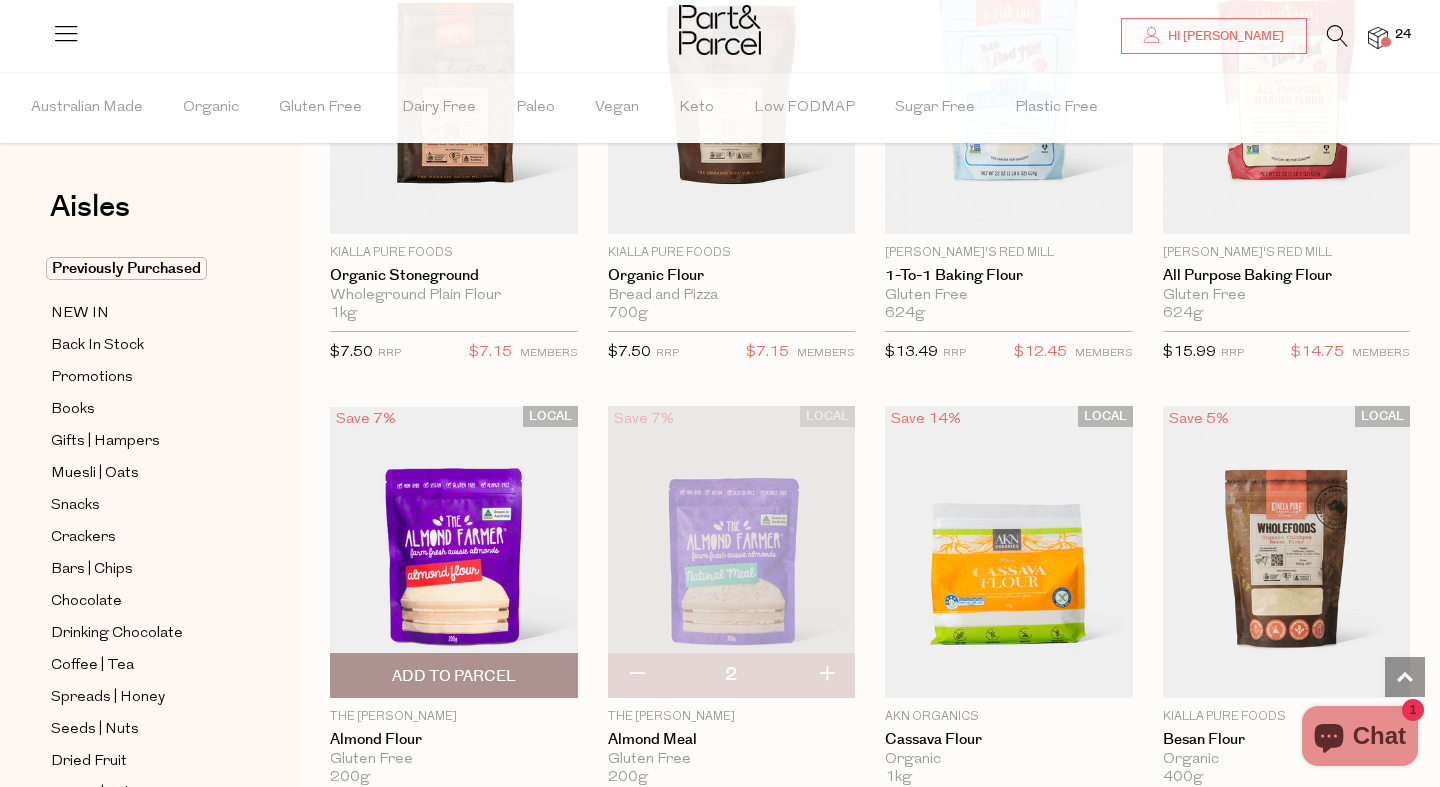 click at bounding box center [454, 551] 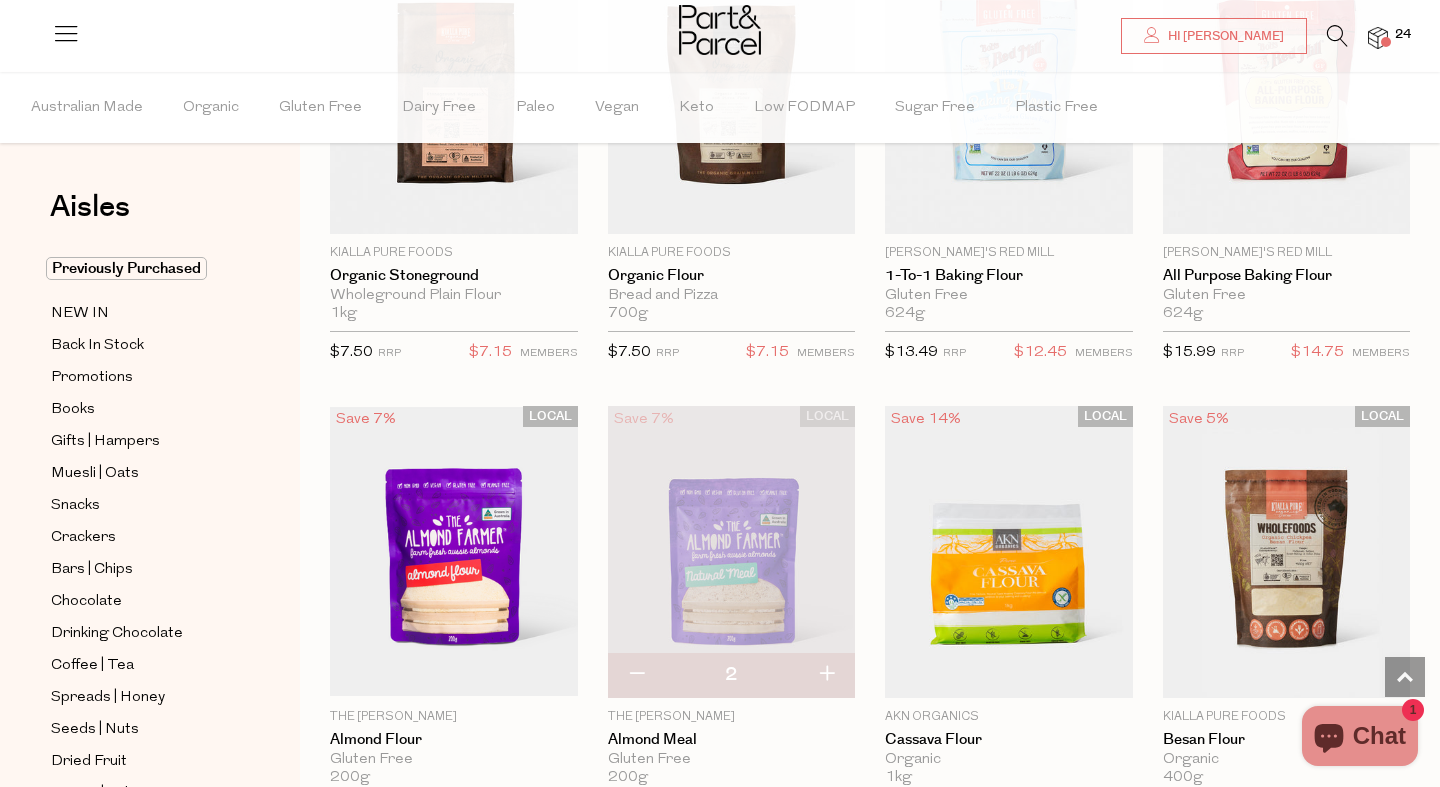 click at bounding box center [732, 552] 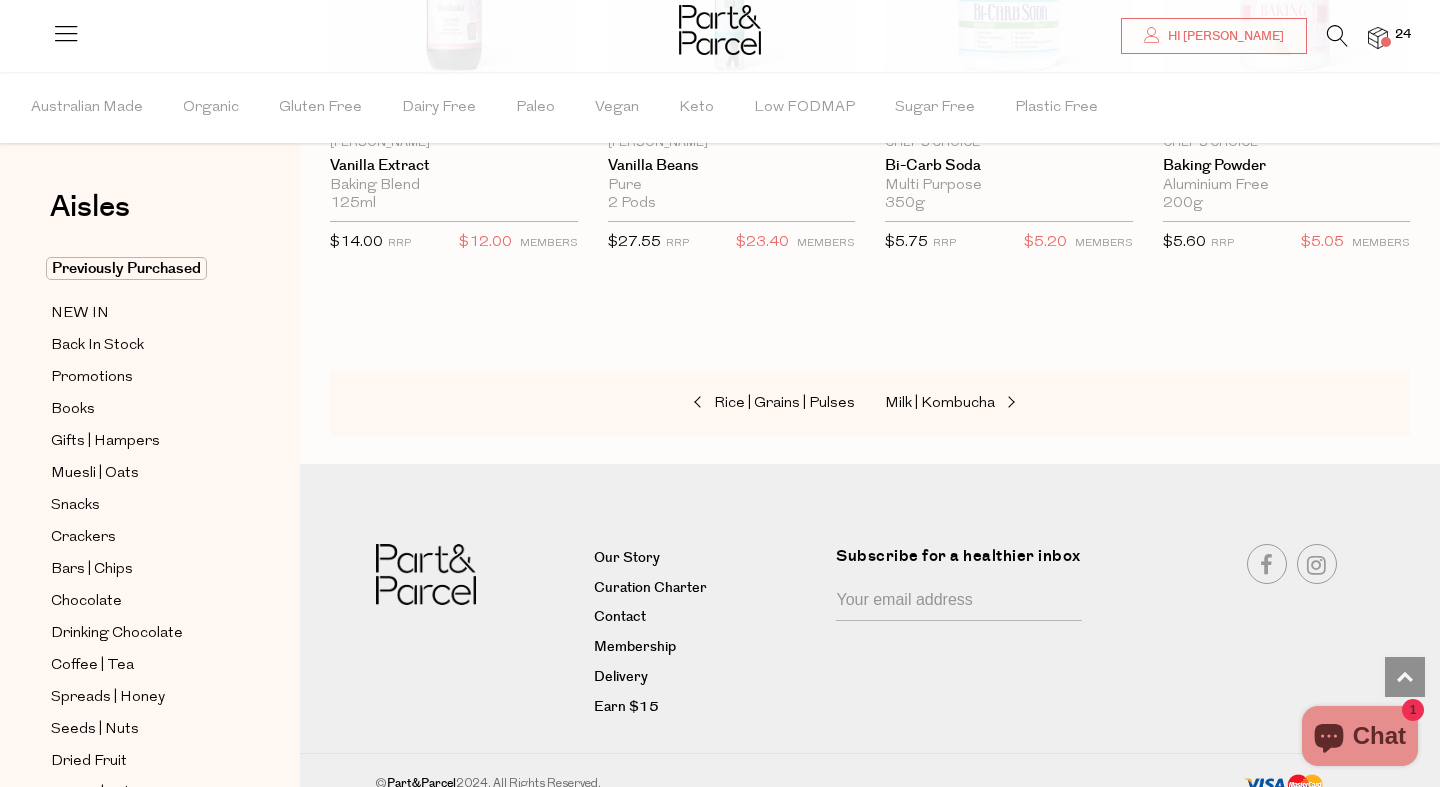 scroll, scrollTop: 8785, scrollLeft: 0, axis: vertical 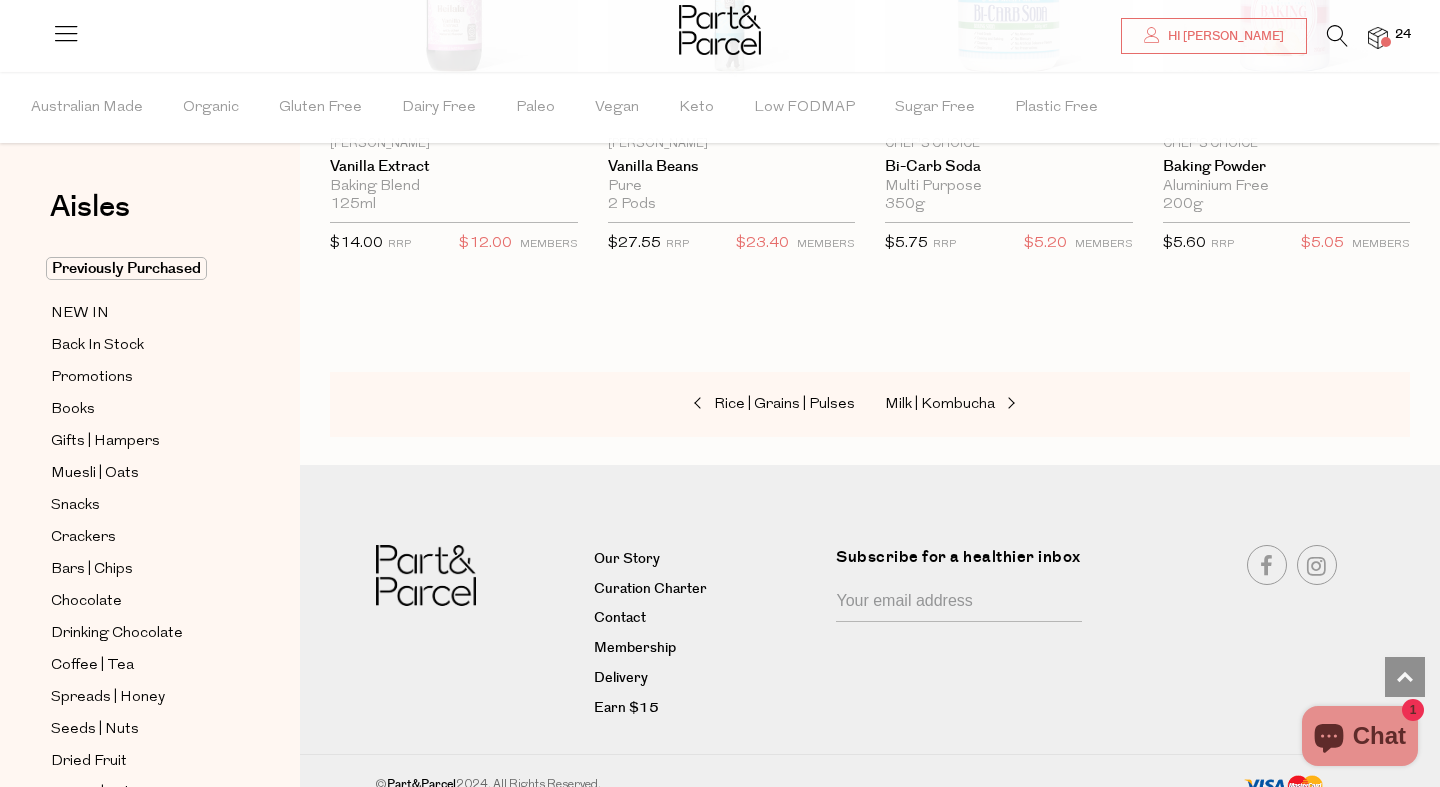 click at bounding box center (1337, 36) 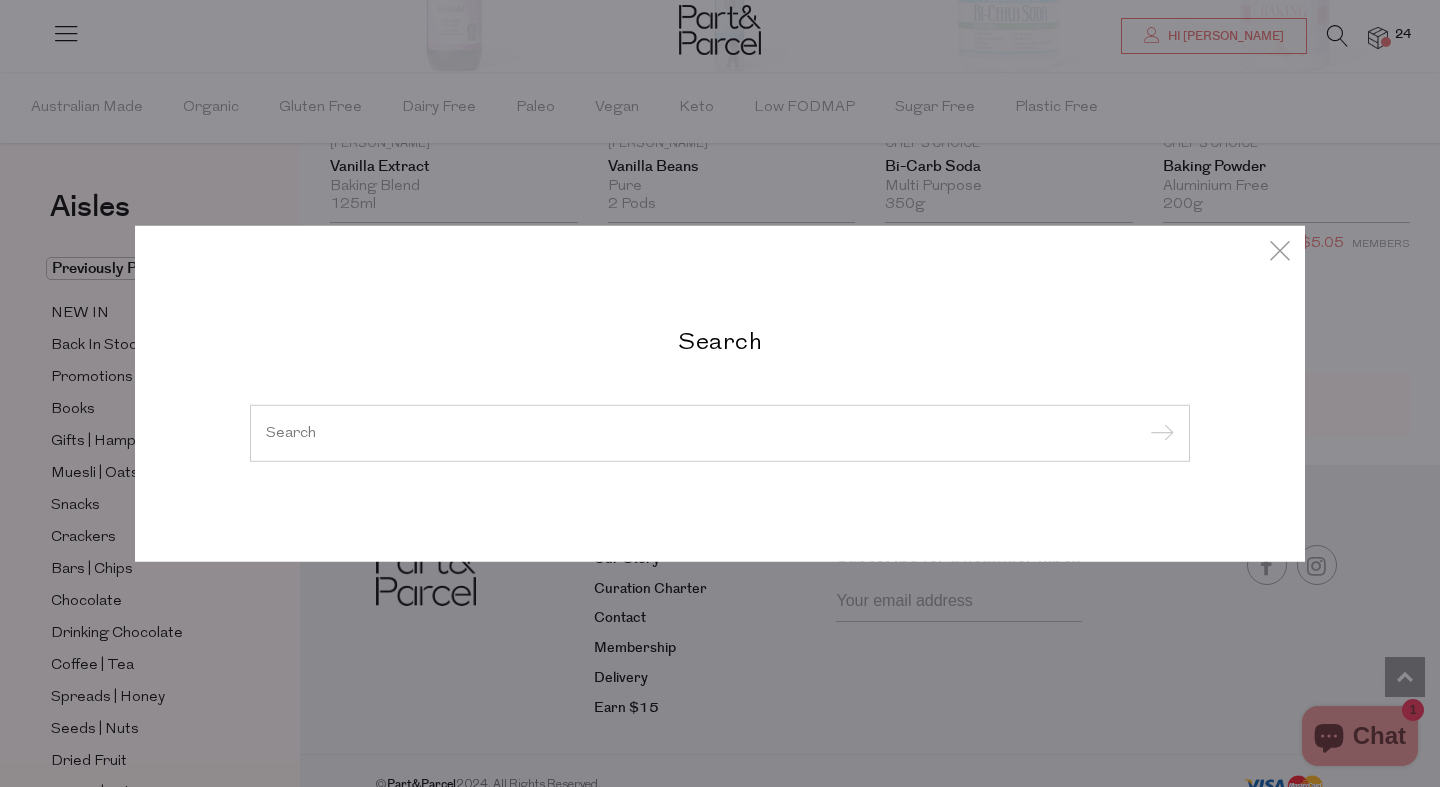 type on "o" 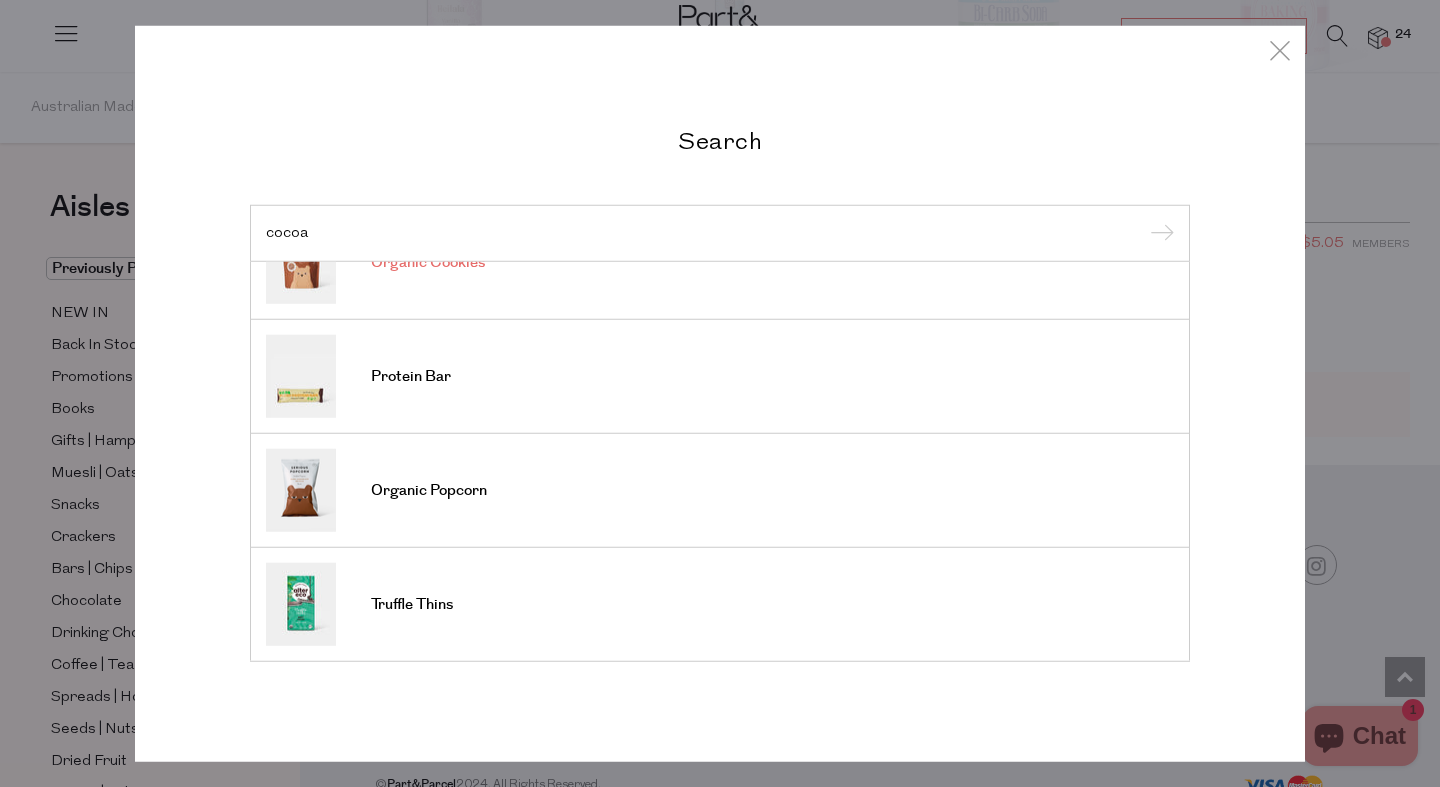 scroll, scrollTop: 740, scrollLeft: 0, axis: vertical 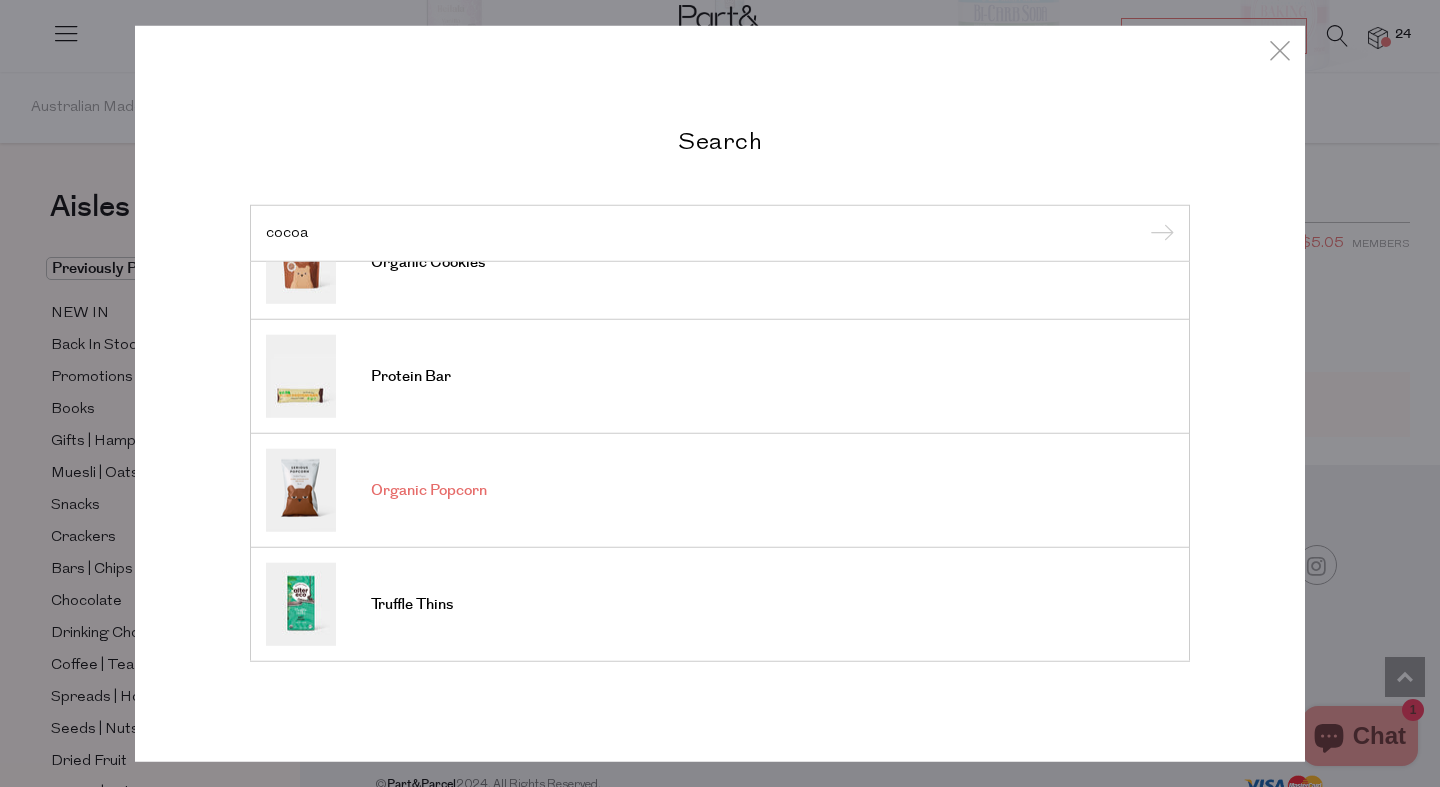 type on "cocoa" 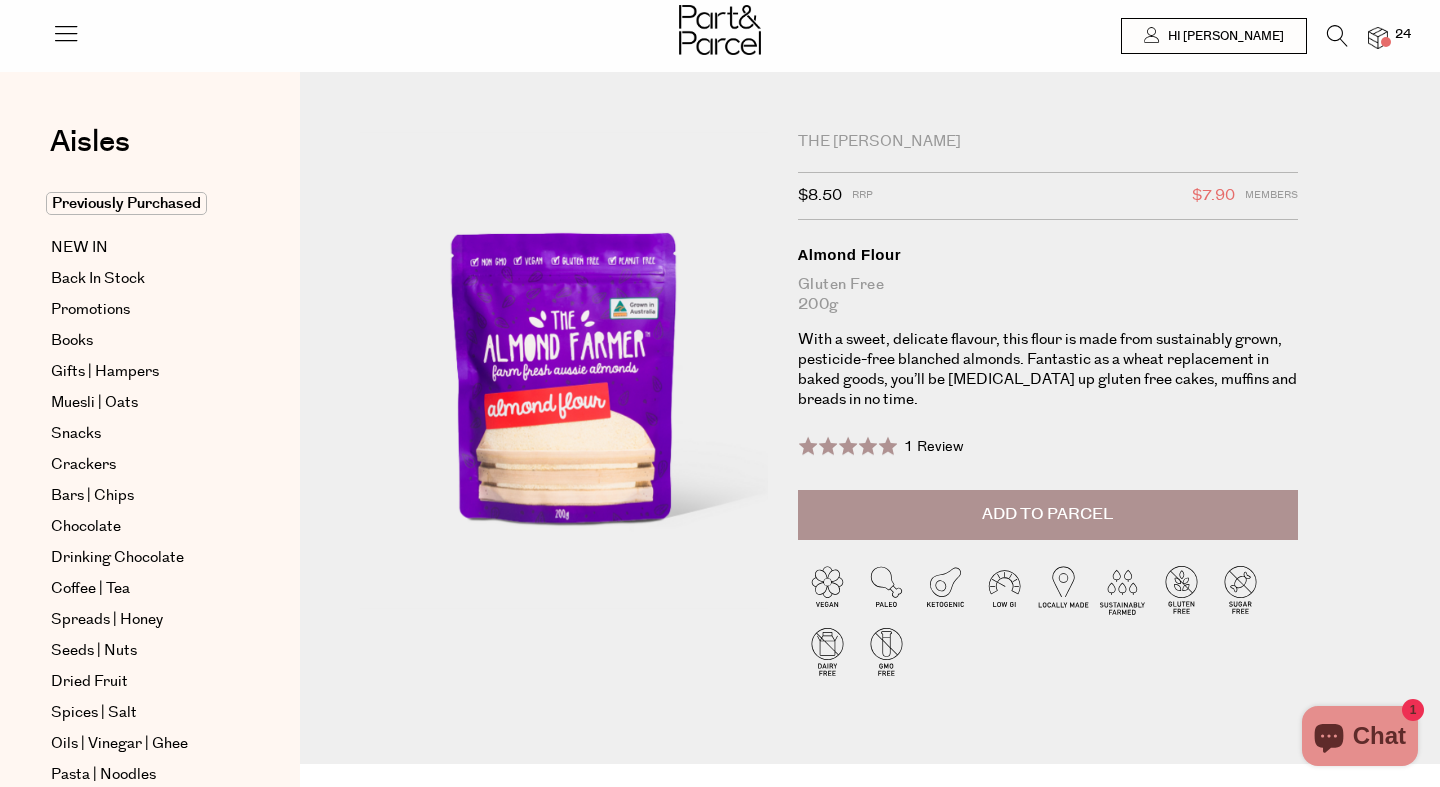 scroll, scrollTop: 0, scrollLeft: 0, axis: both 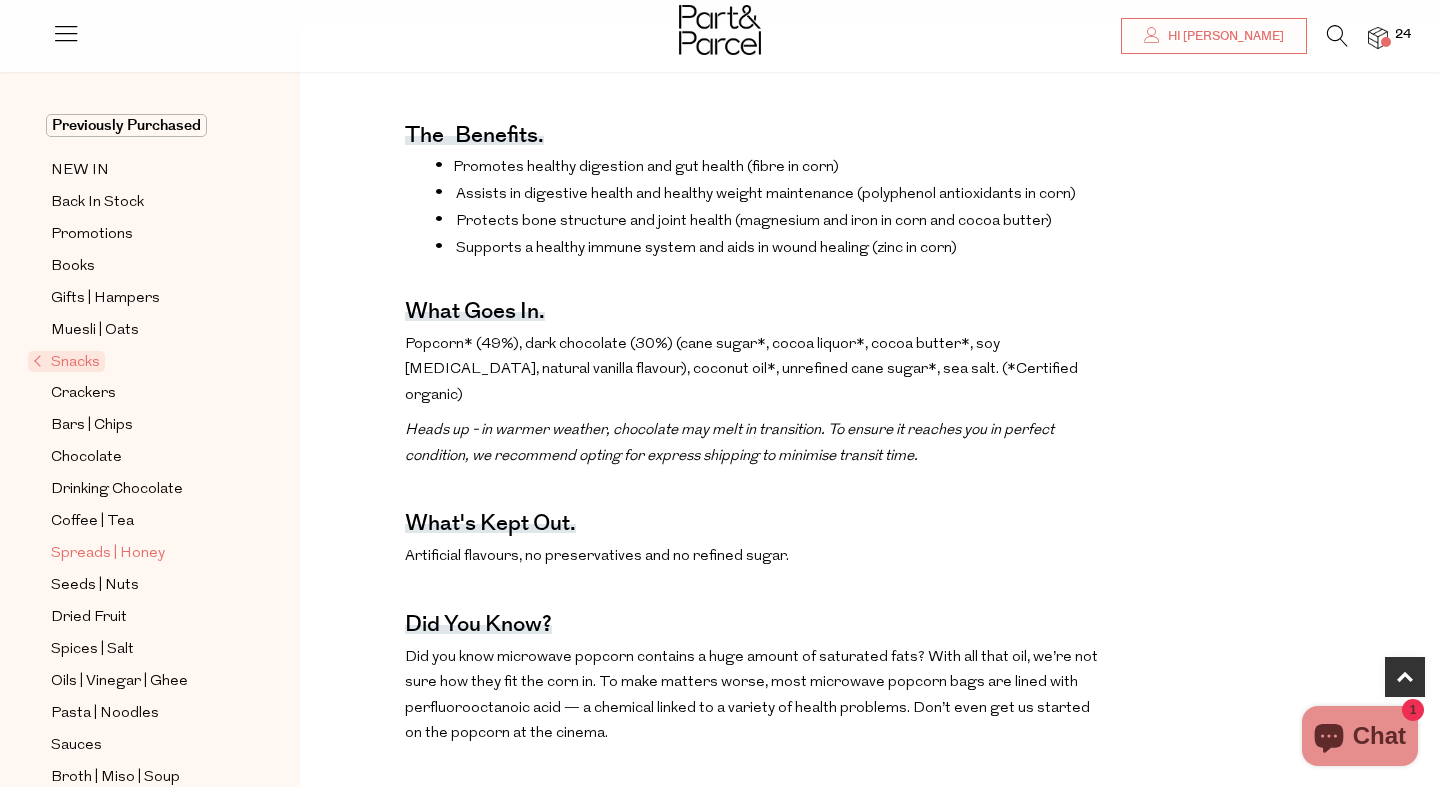 click on "Spreads | Honey" at bounding box center (108, 554) 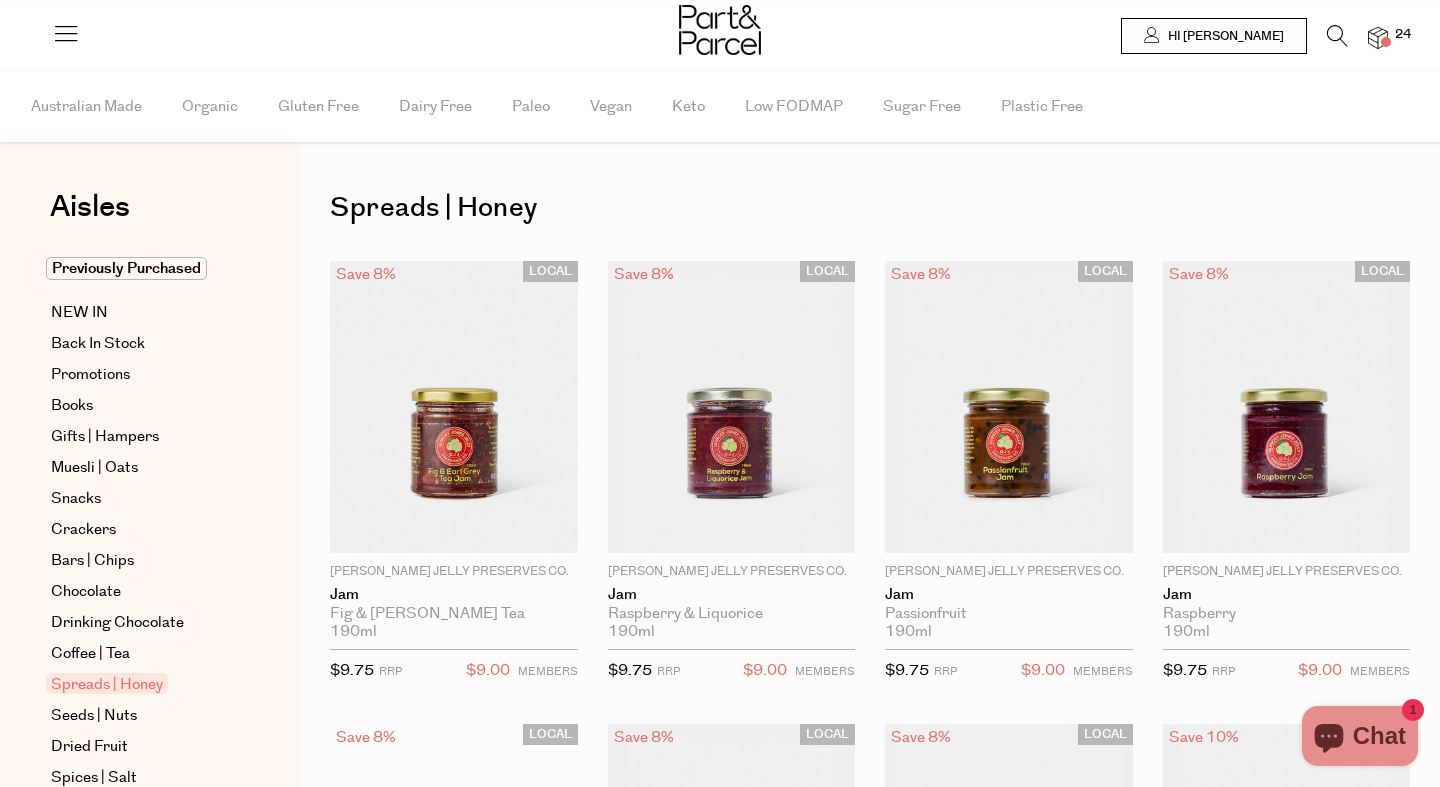 scroll, scrollTop: 0, scrollLeft: 0, axis: both 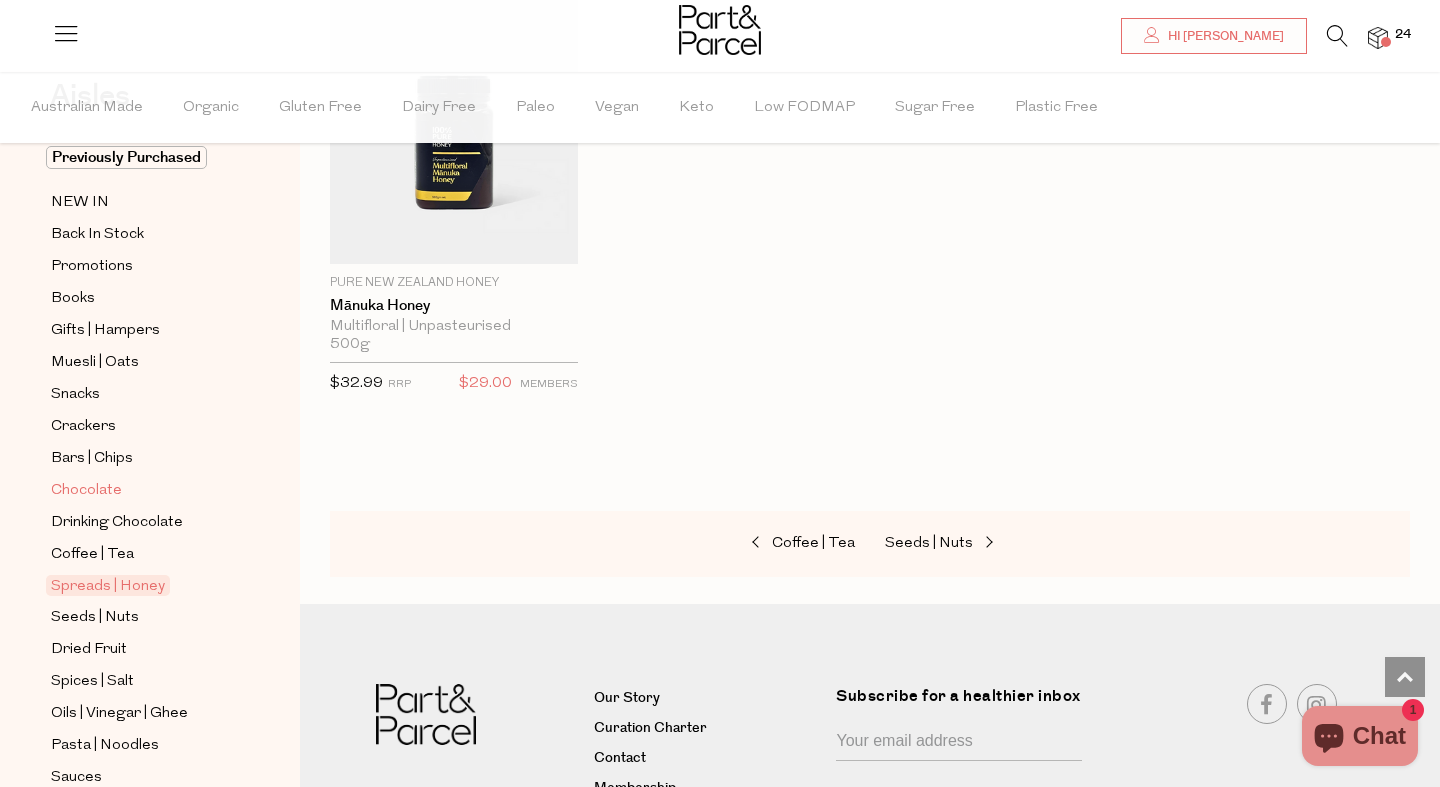click on "Chocolate" at bounding box center [86, 491] 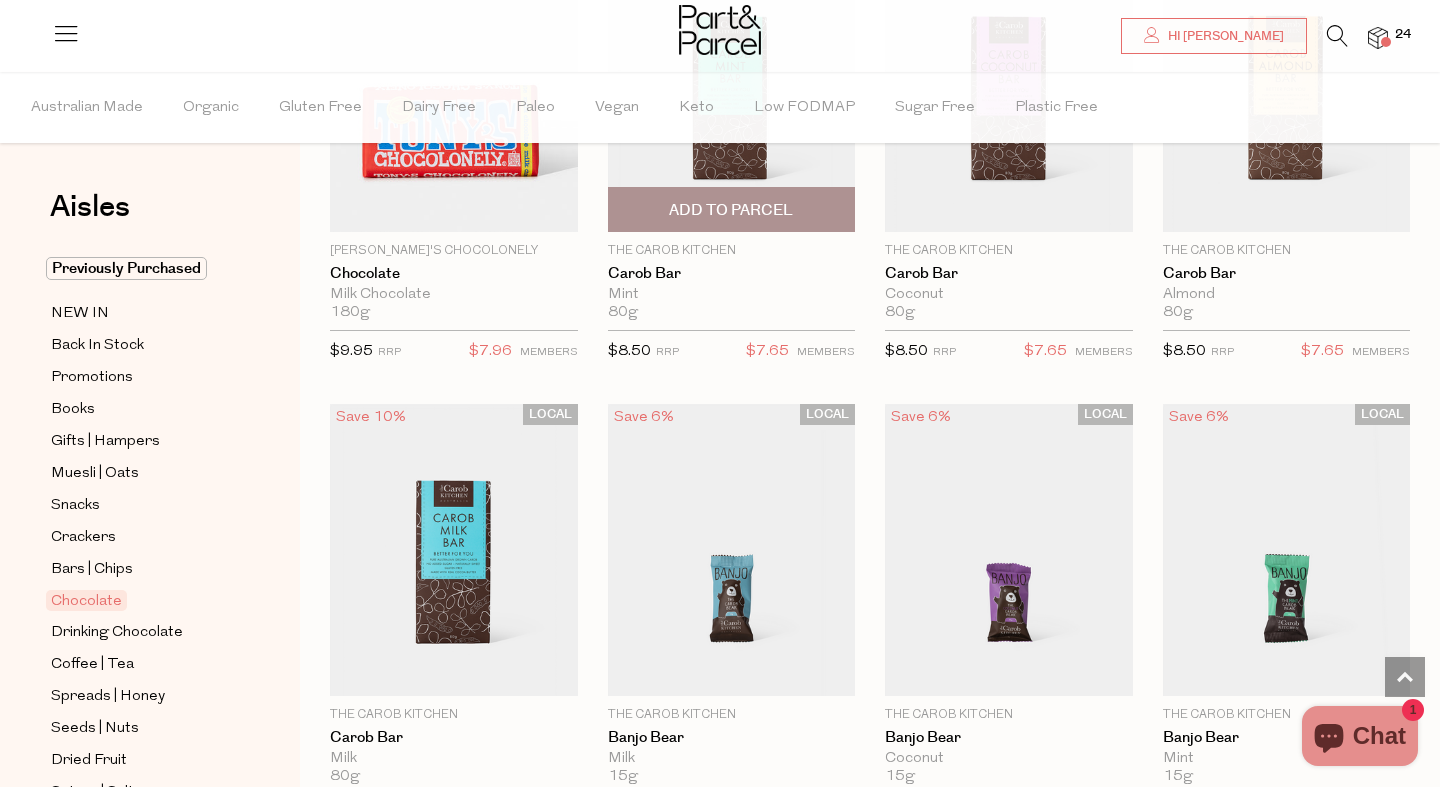 scroll, scrollTop: 5089, scrollLeft: 0, axis: vertical 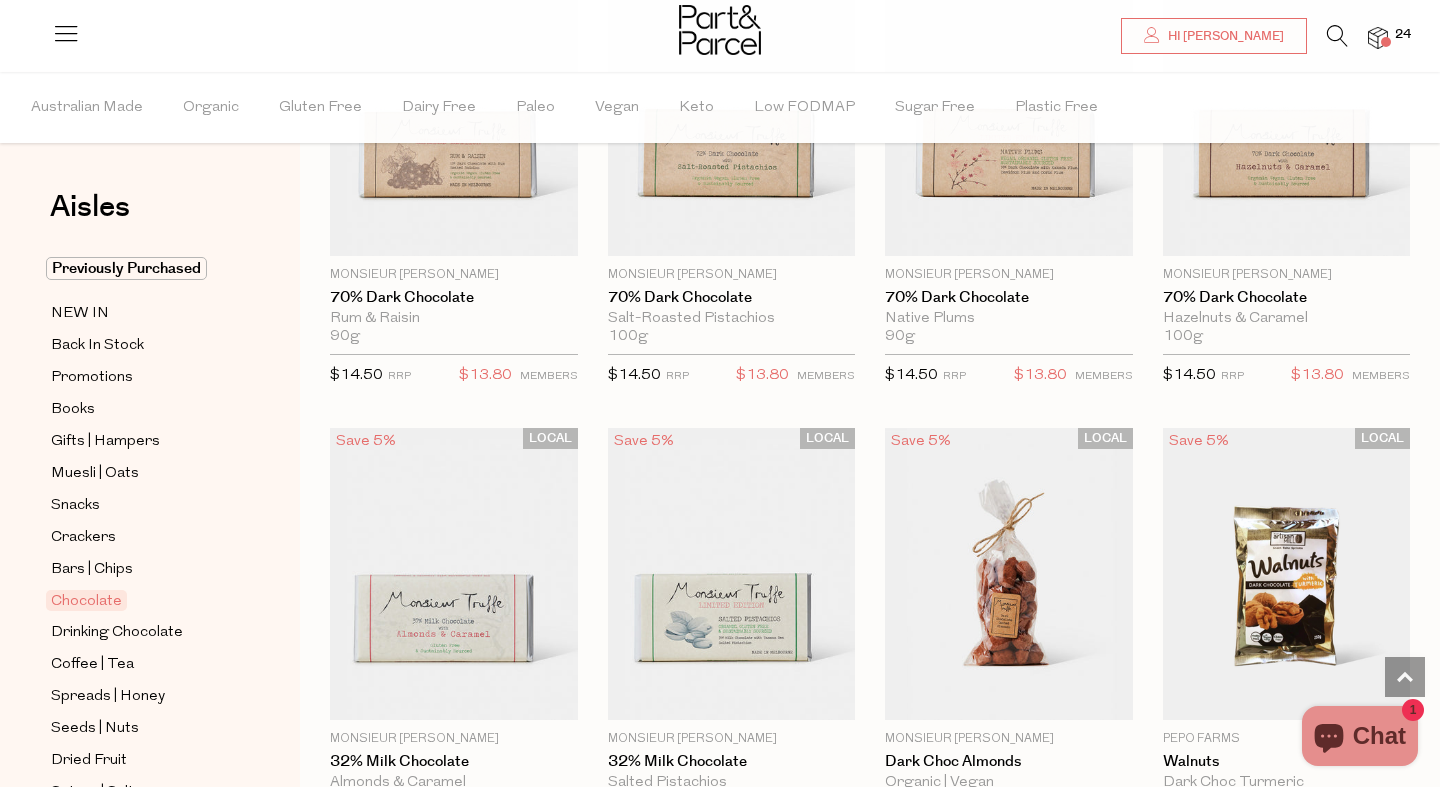 click at bounding box center (1378, 38) 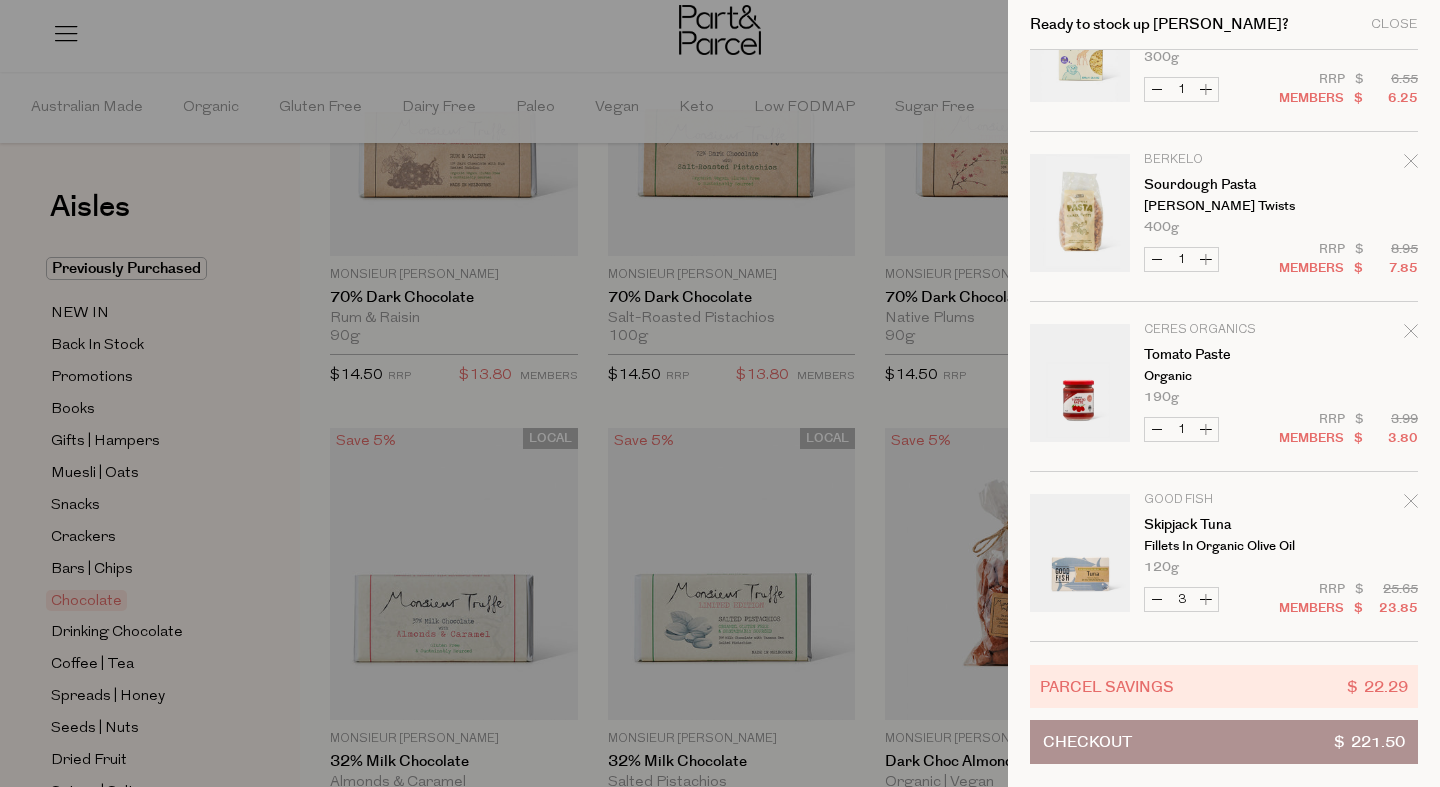 scroll, scrollTop: 2298, scrollLeft: 0, axis: vertical 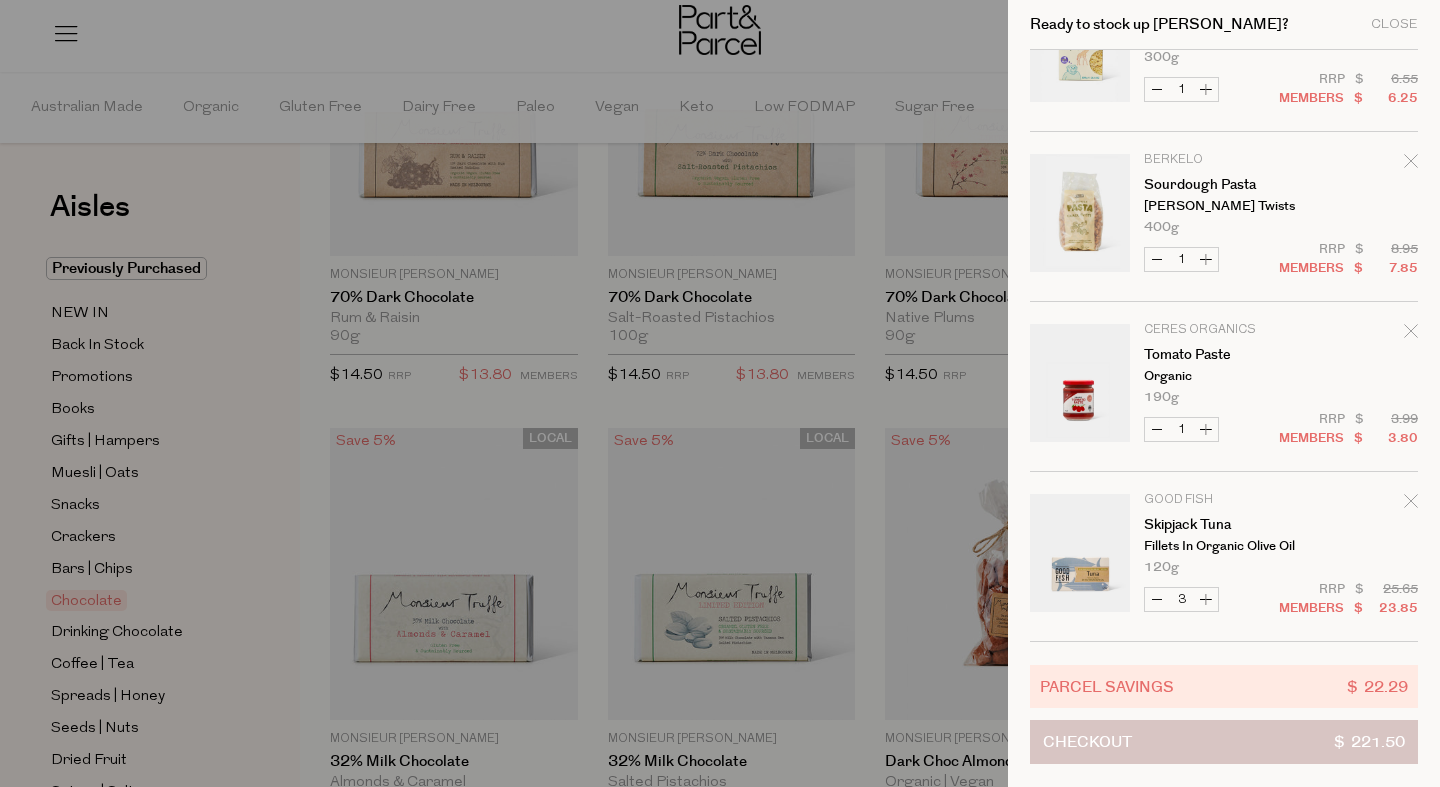 click on "Checkout" at bounding box center [1087, 742] 